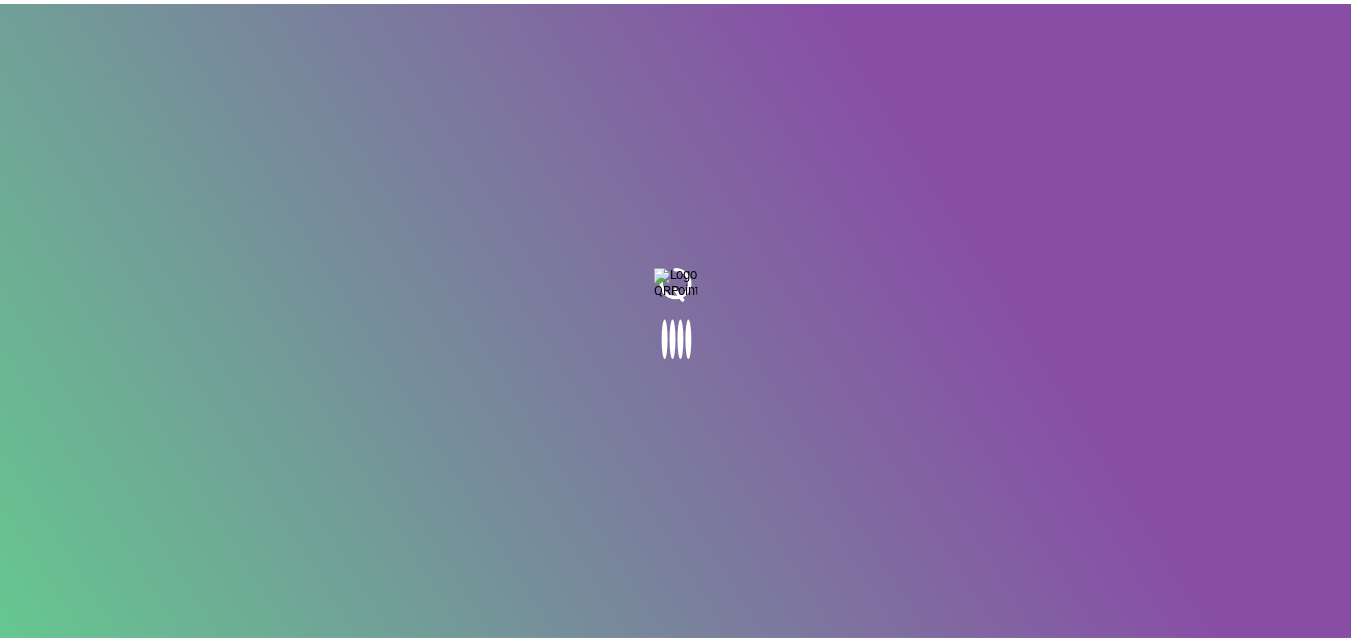 scroll, scrollTop: 0, scrollLeft: 0, axis: both 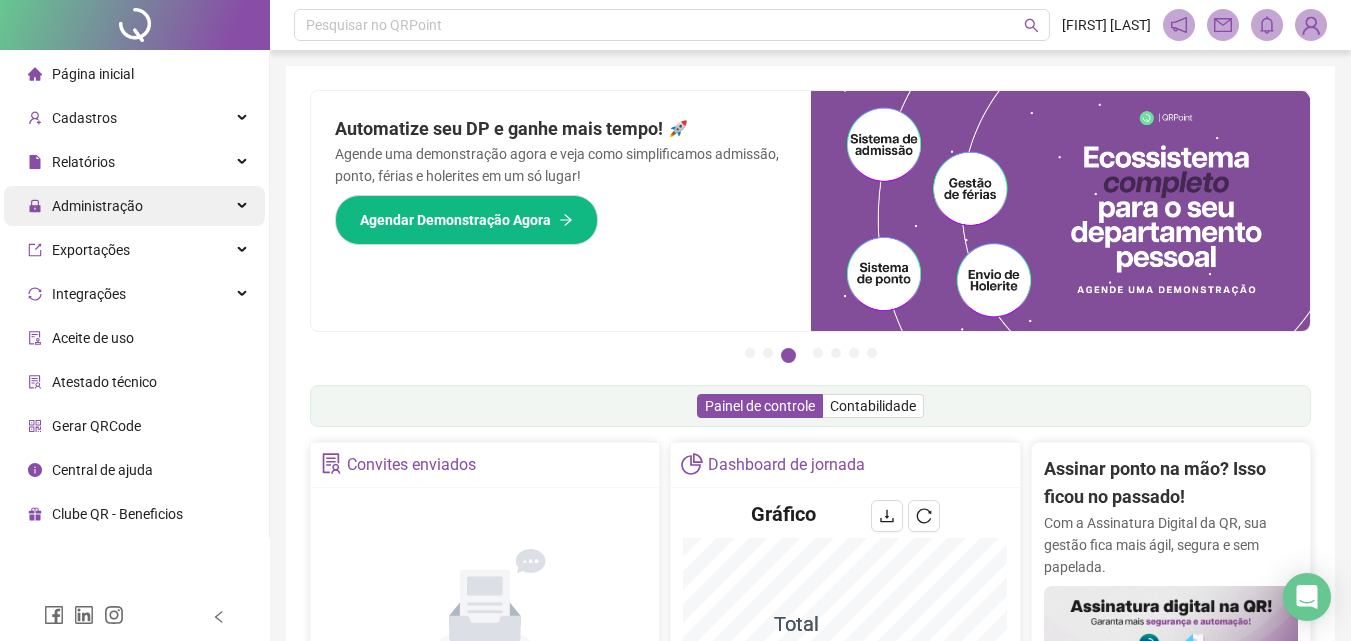 click on "Administração" at bounding box center [85, 206] 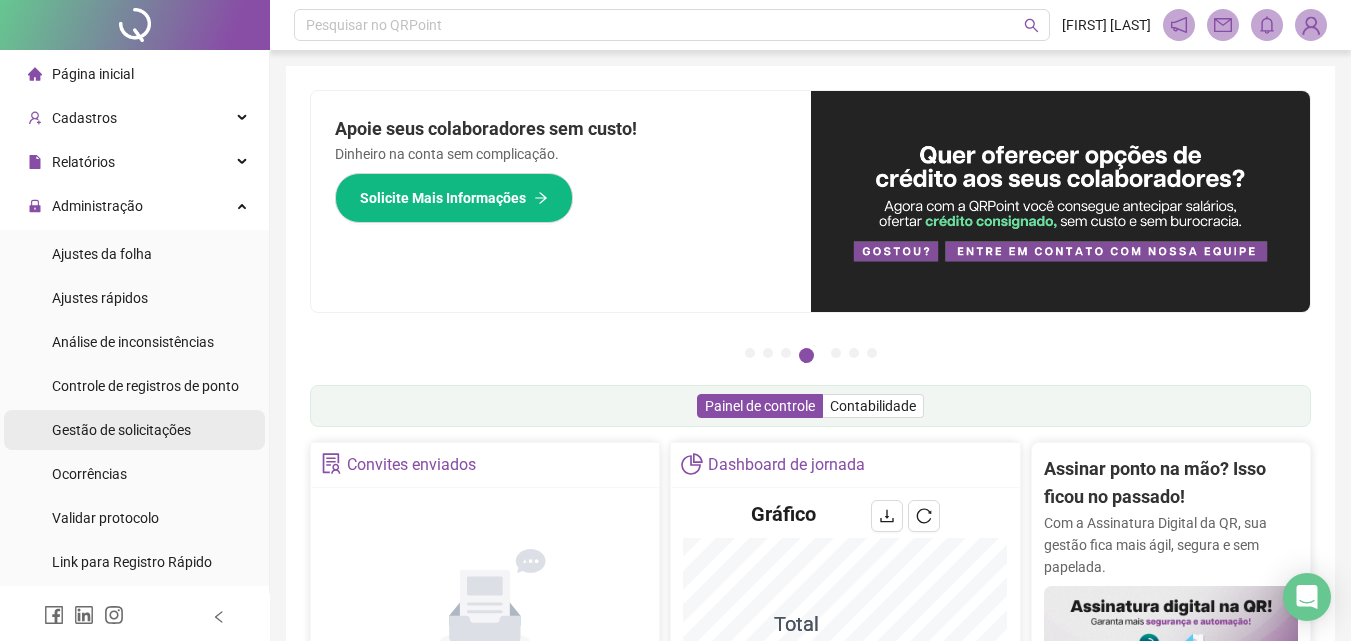 click on "Gestão de solicitações" at bounding box center [121, 430] 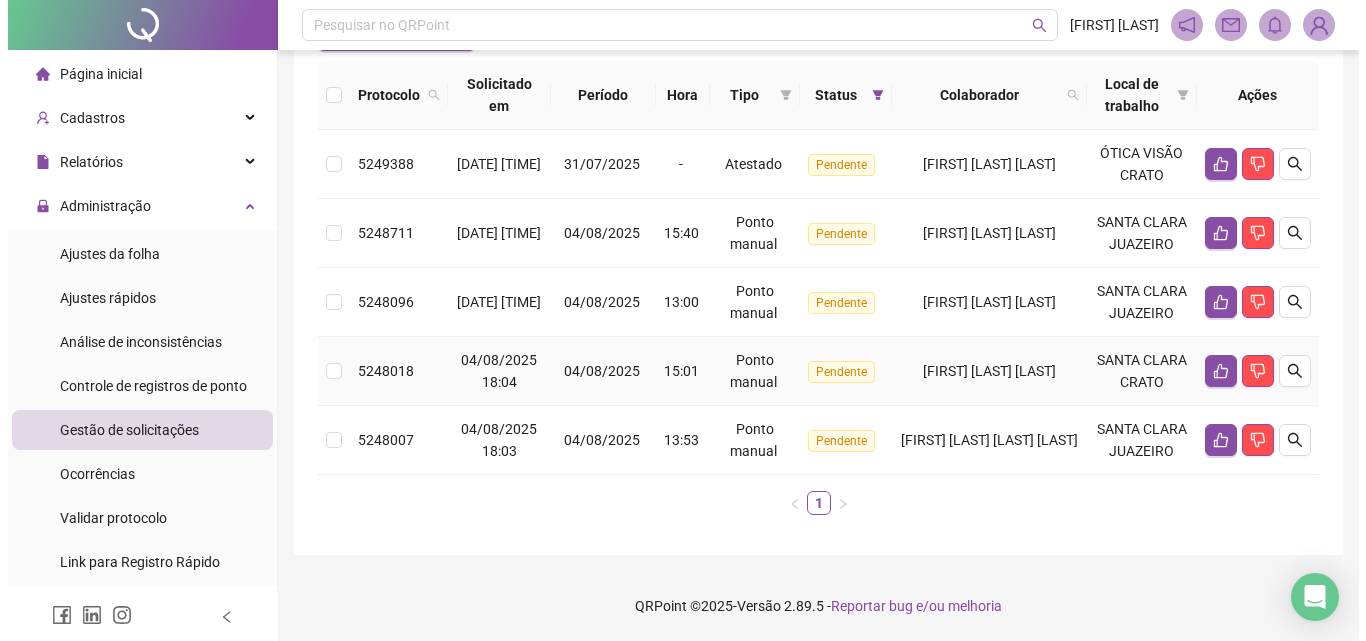 scroll, scrollTop: 323, scrollLeft: 0, axis: vertical 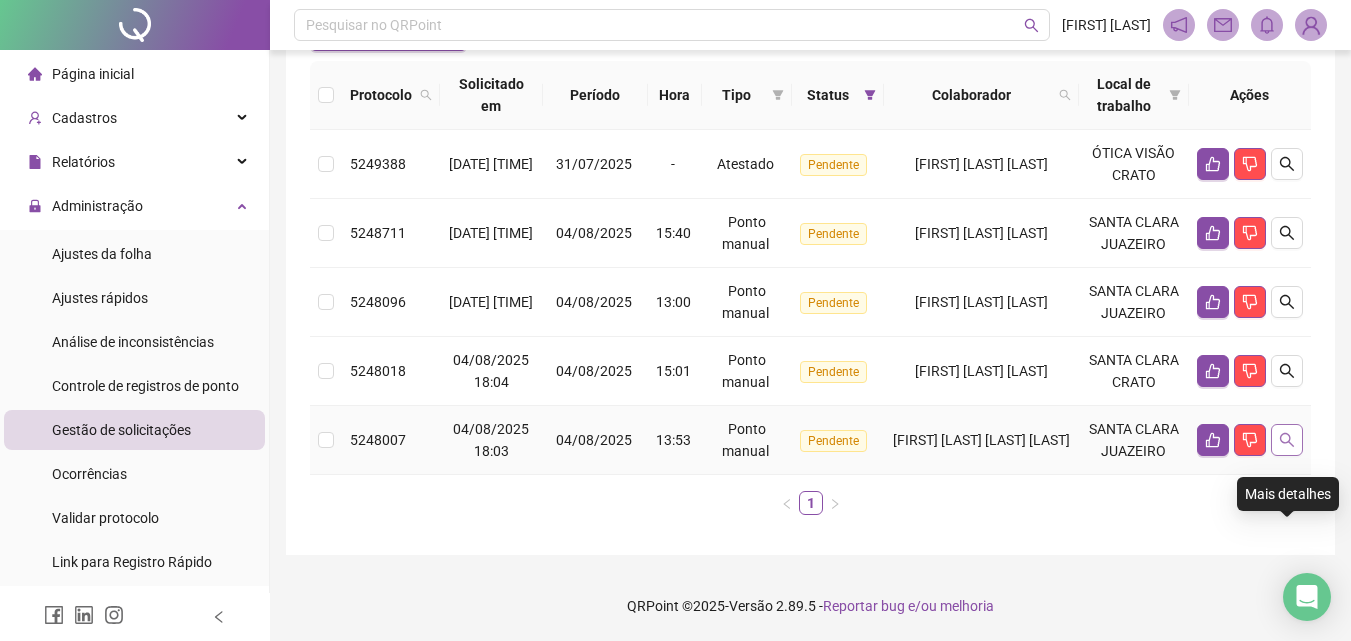 click 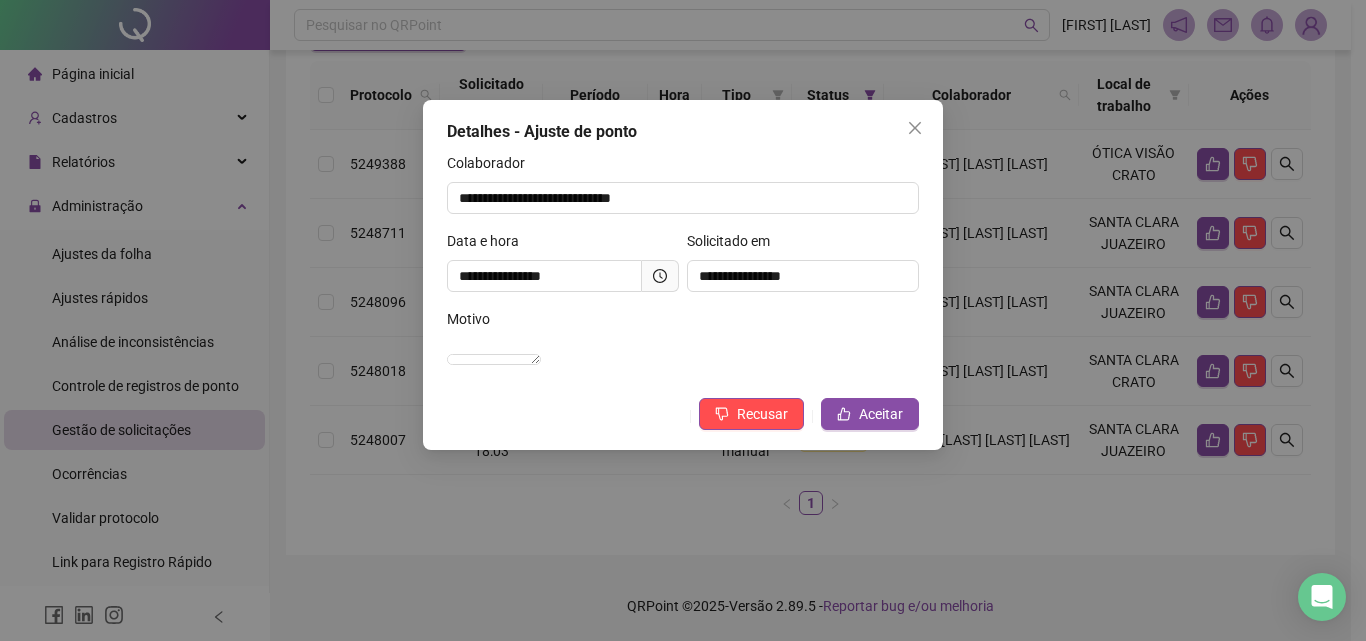 click on "**********" at bounding box center [683, 320] 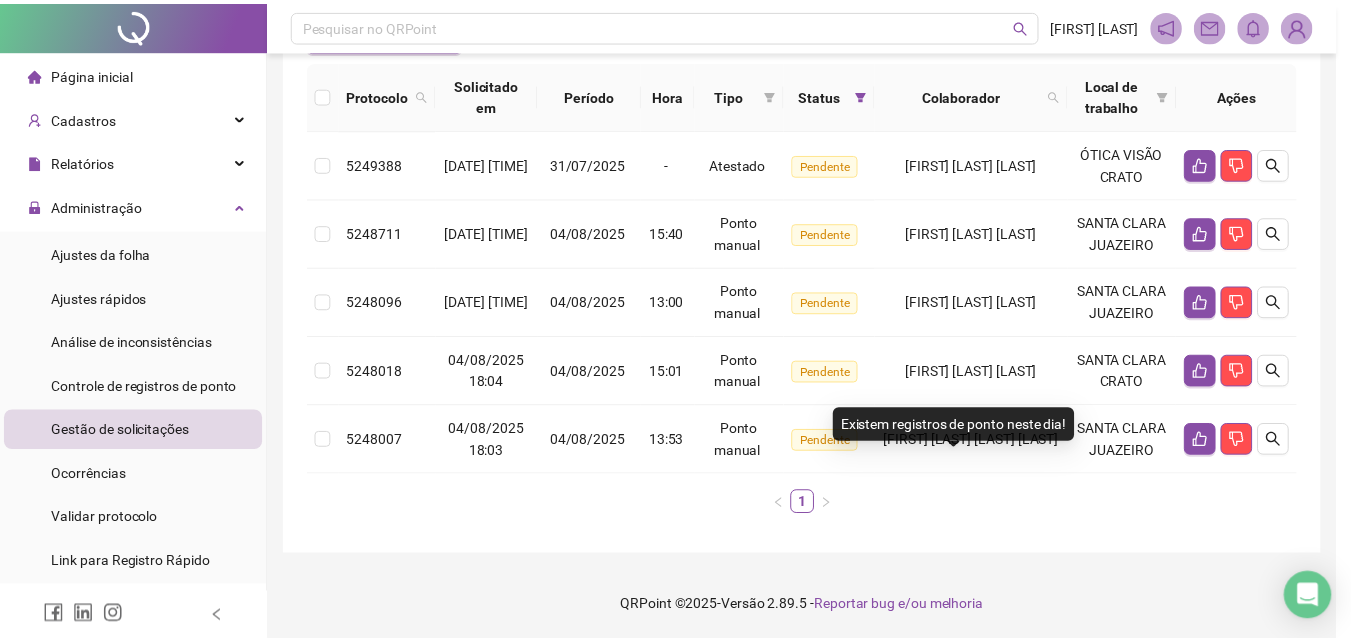 scroll, scrollTop: 301, scrollLeft: 0, axis: vertical 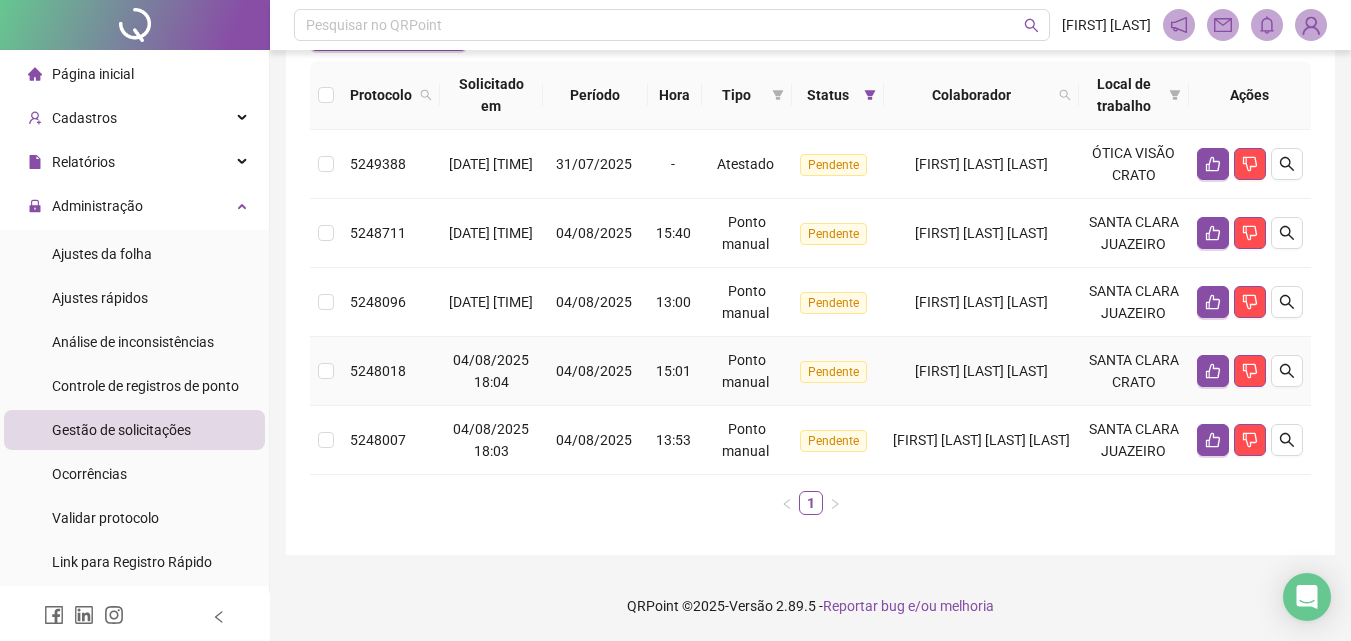 click on "[FIRST] [LAST] [LAST]" at bounding box center (981, 371) 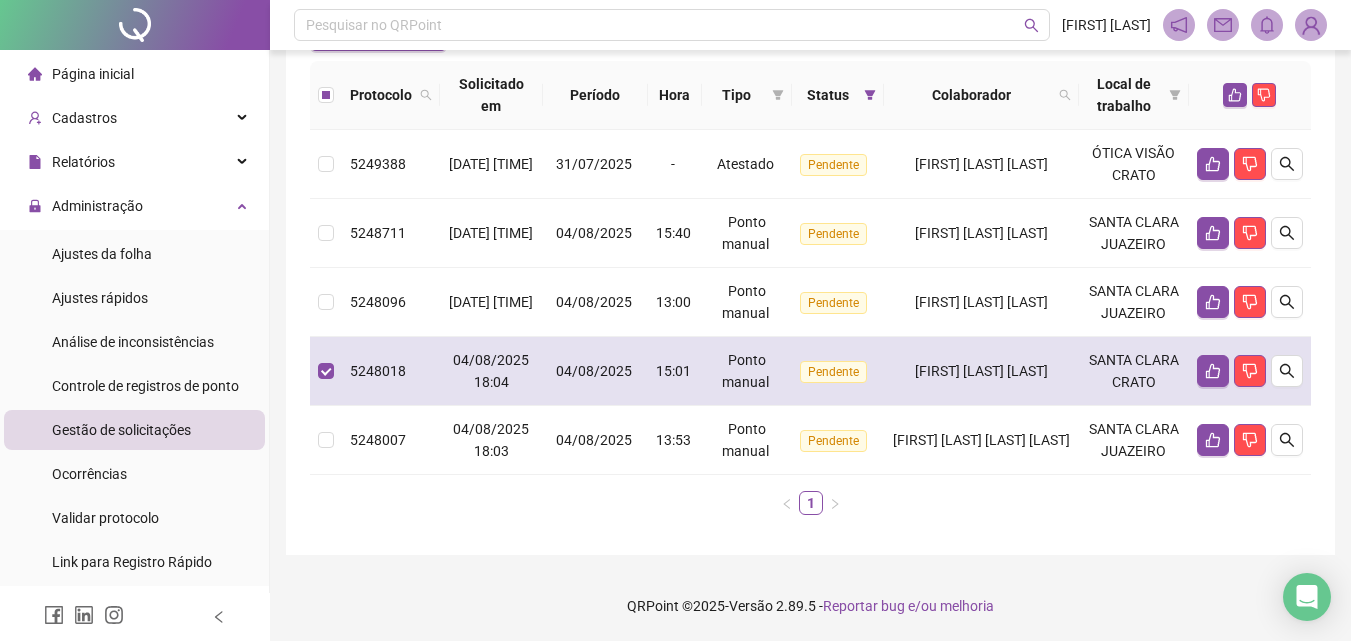 click on "[FIRST] [LAST] [LAST]" at bounding box center (981, 371) 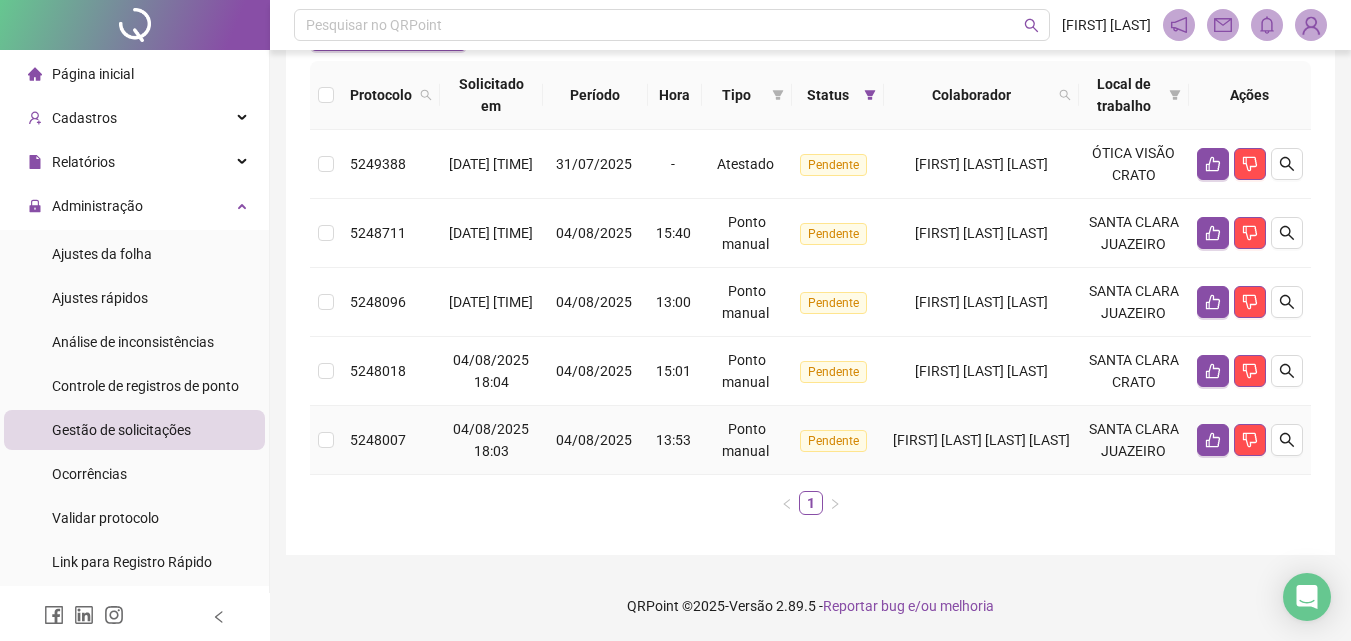 click on "[FIRST] [LAST] [LAST] [LAST]" at bounding box center [981, 440] 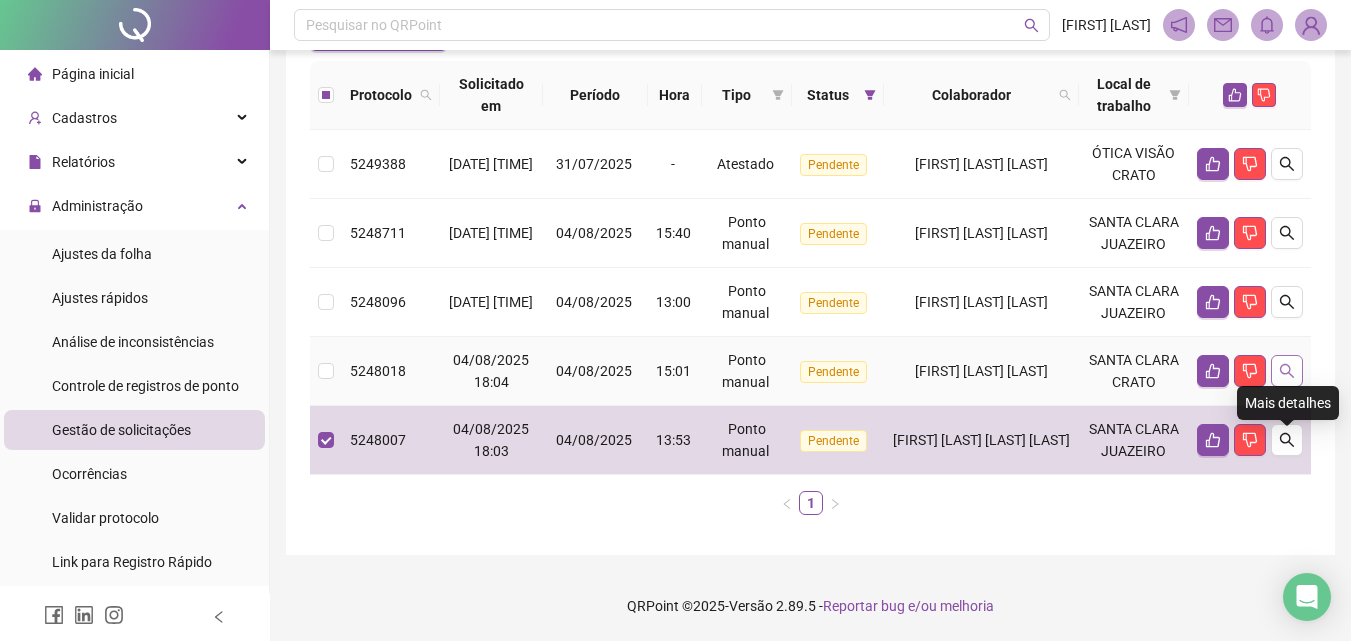 click 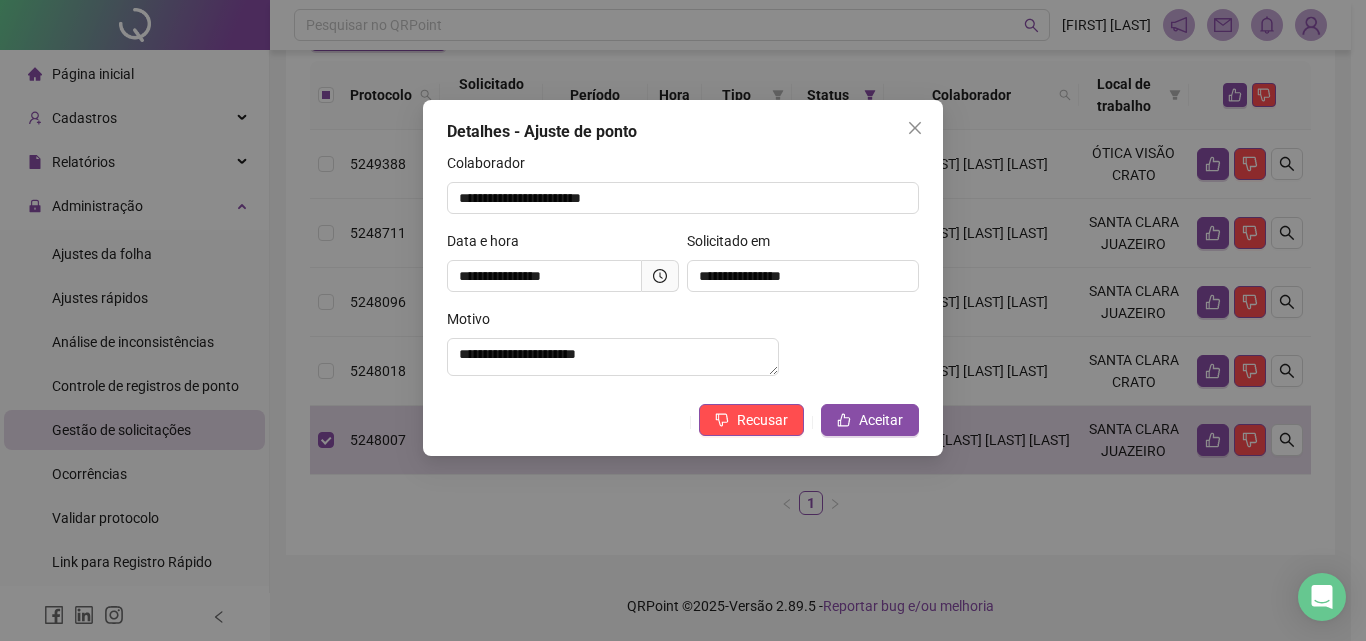 click on "**********" at bounding box center [683, 320] 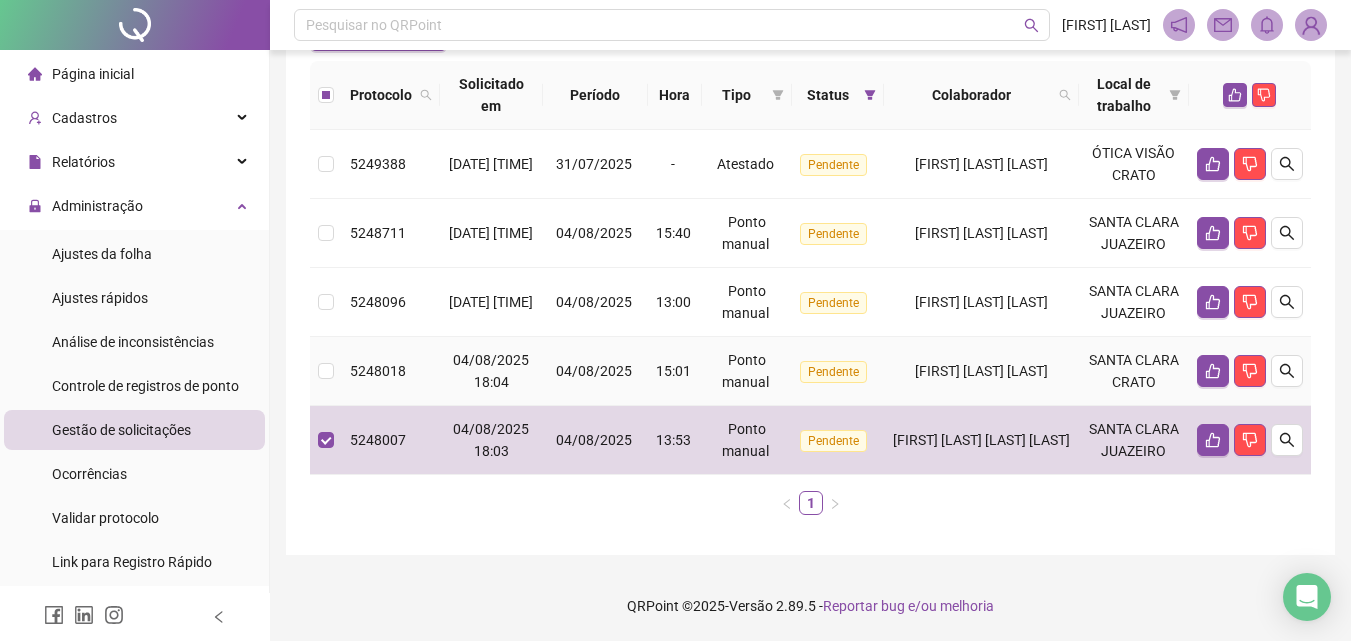 click on "[FIRST] [LAST] [LAST]" at bounding box center (981, 371) 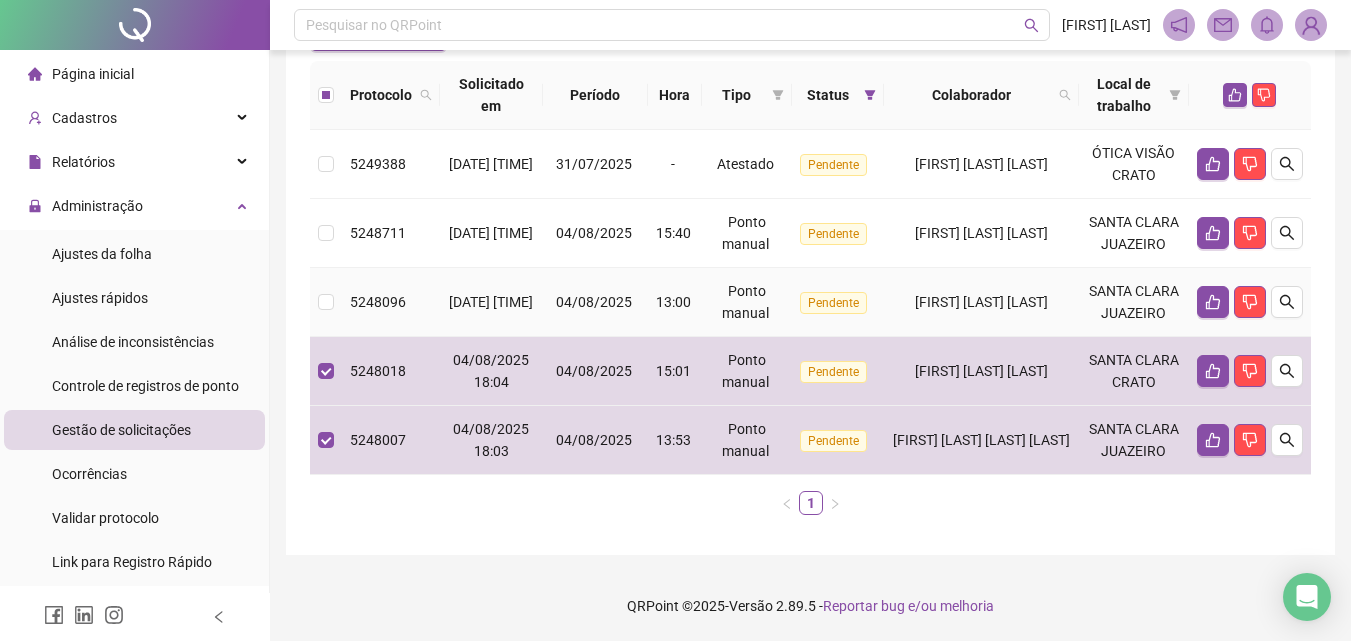 click on "[FIRST] [LAST] [LAST]" at bounding box center (981, 302) 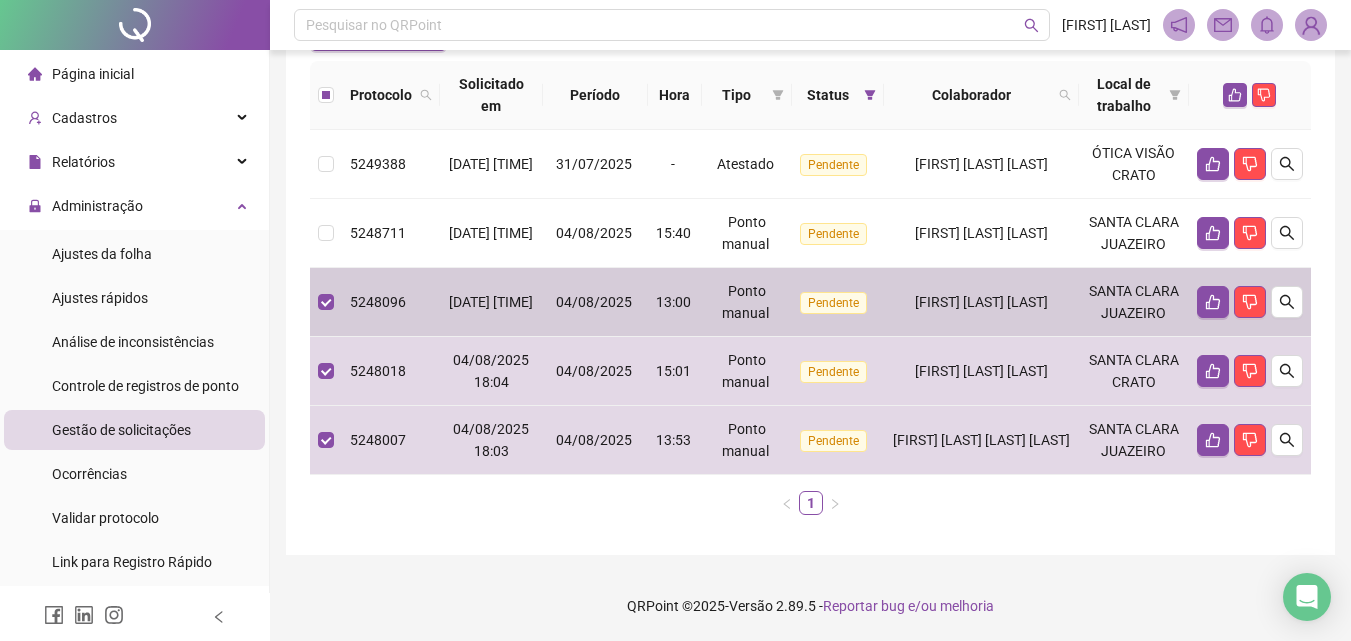 scroll, scrollTop: 201, scrollLeft: 0, axis: vertical 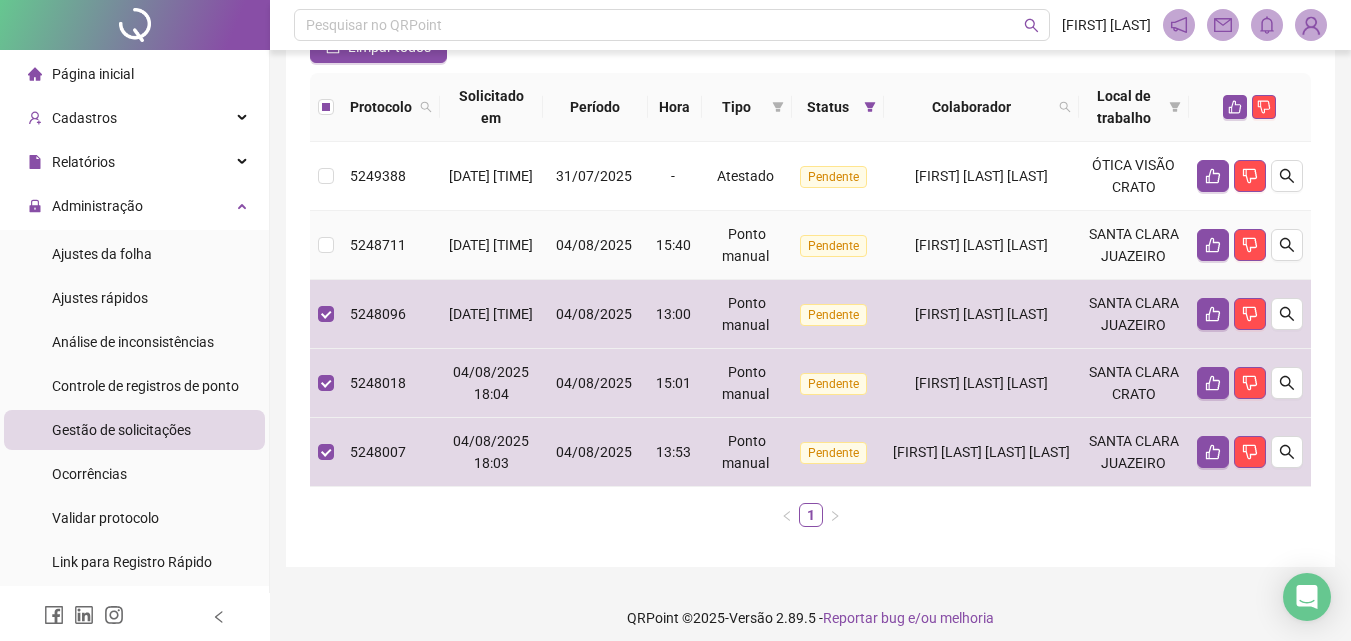 click on "[FIRST] [LAST] [LAST]" at bounding box center (981, 245) 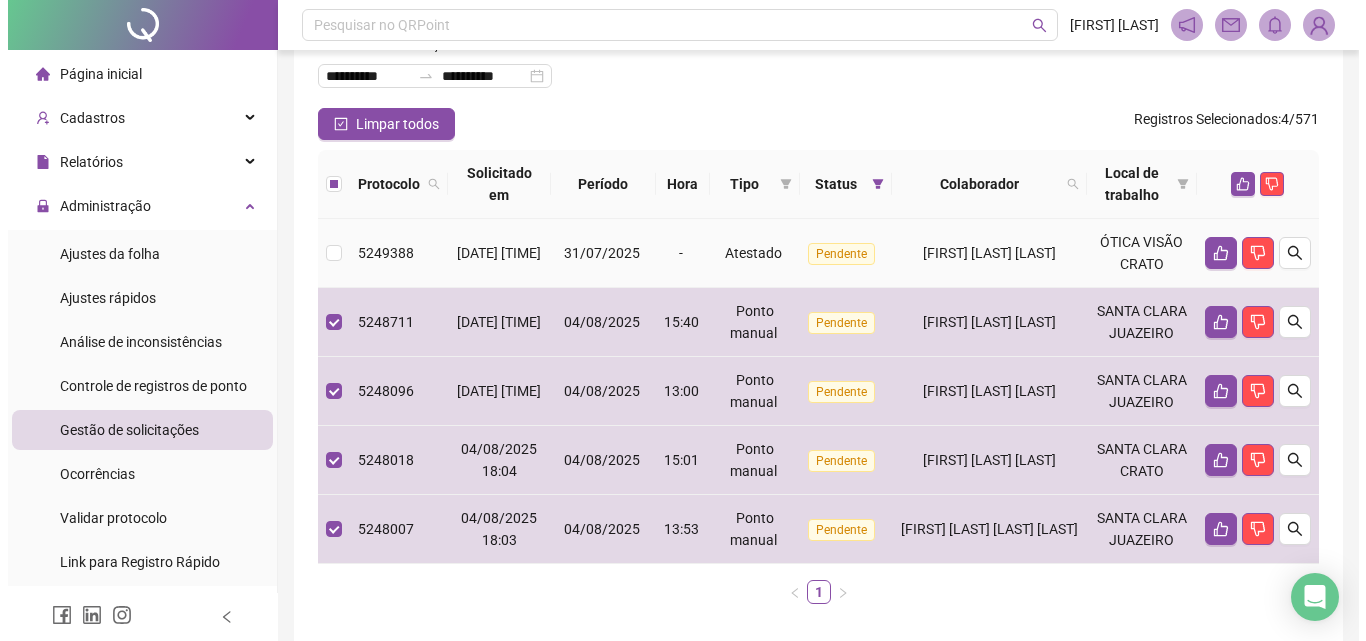 scroll, scrollTop: 101, scrollLeft: 0, axis: vertical 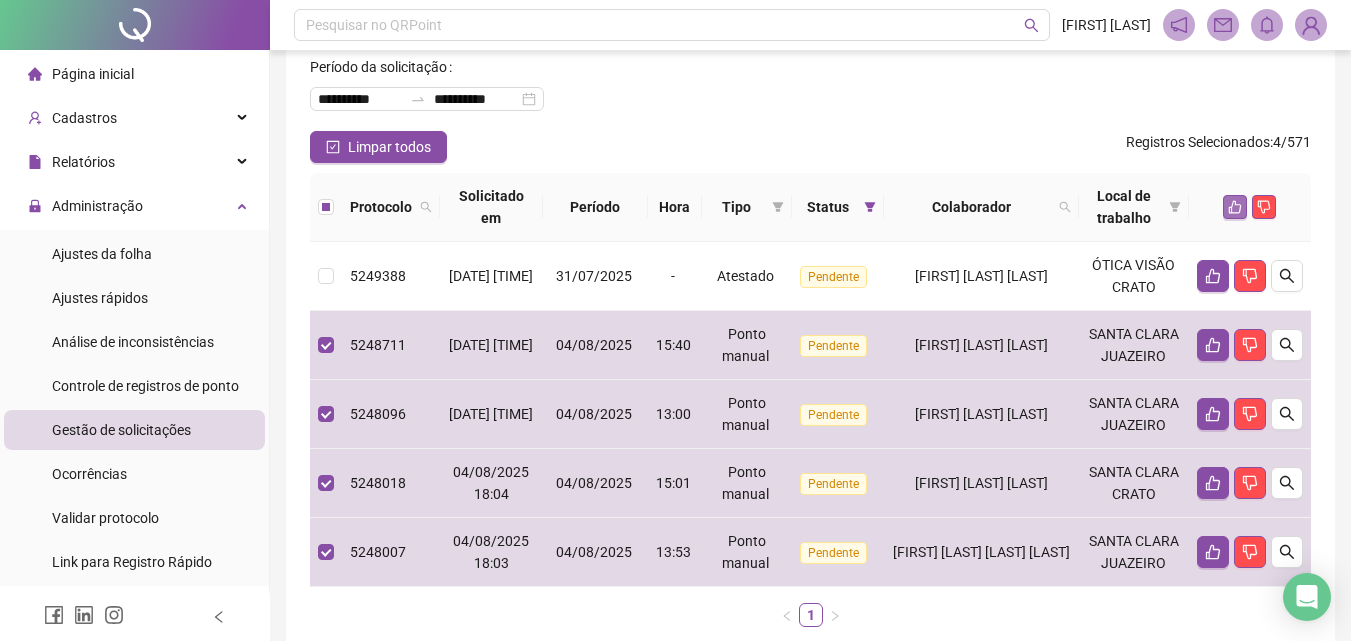 click 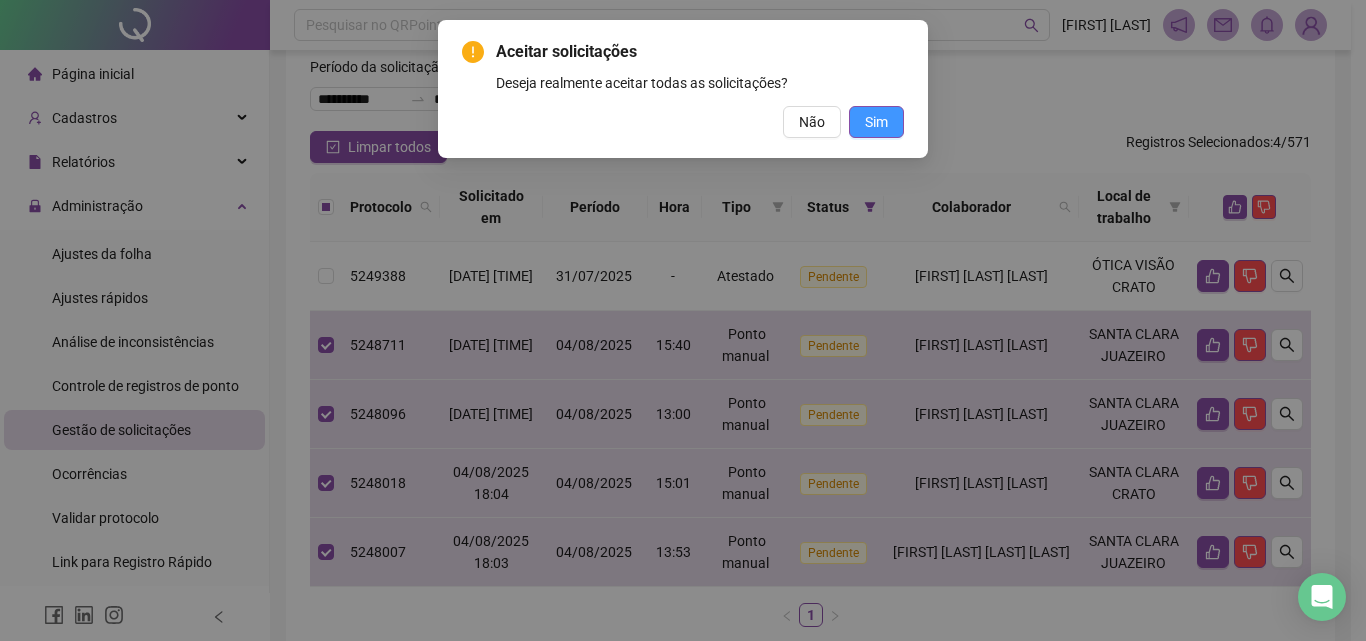 click on "Sim" at bounding box center [876, 122] 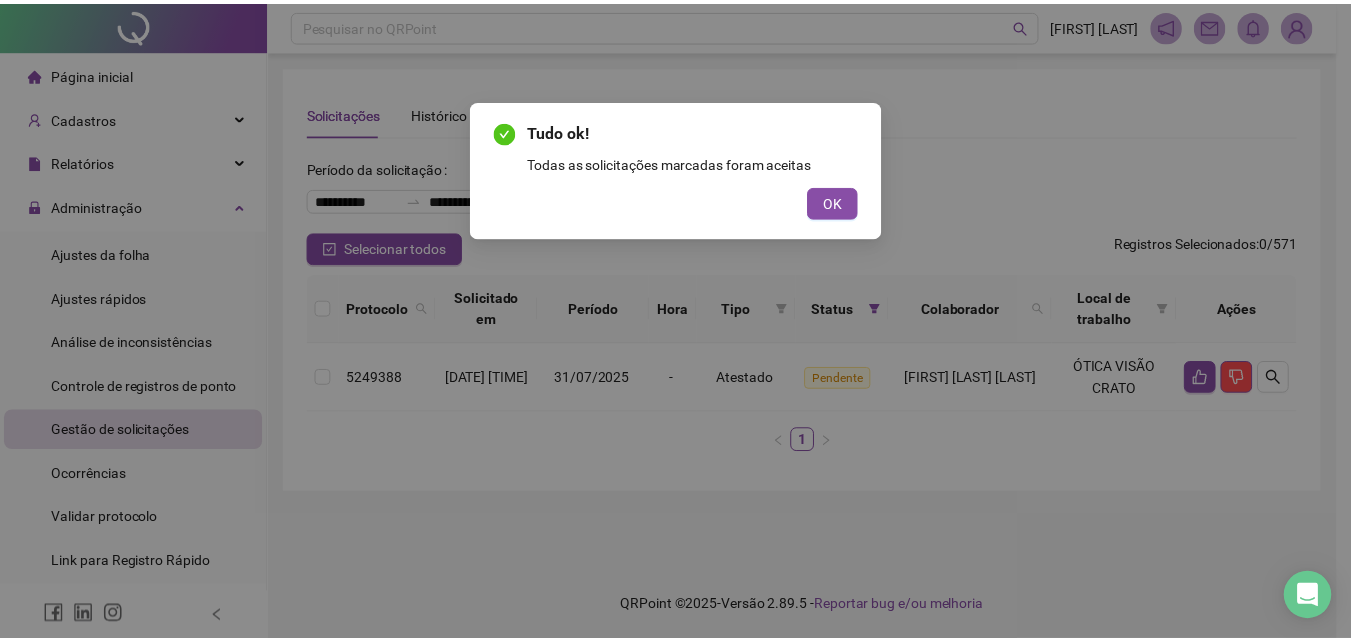 scroll, scrollTop: 0, scrollLeft: 0, axis: both 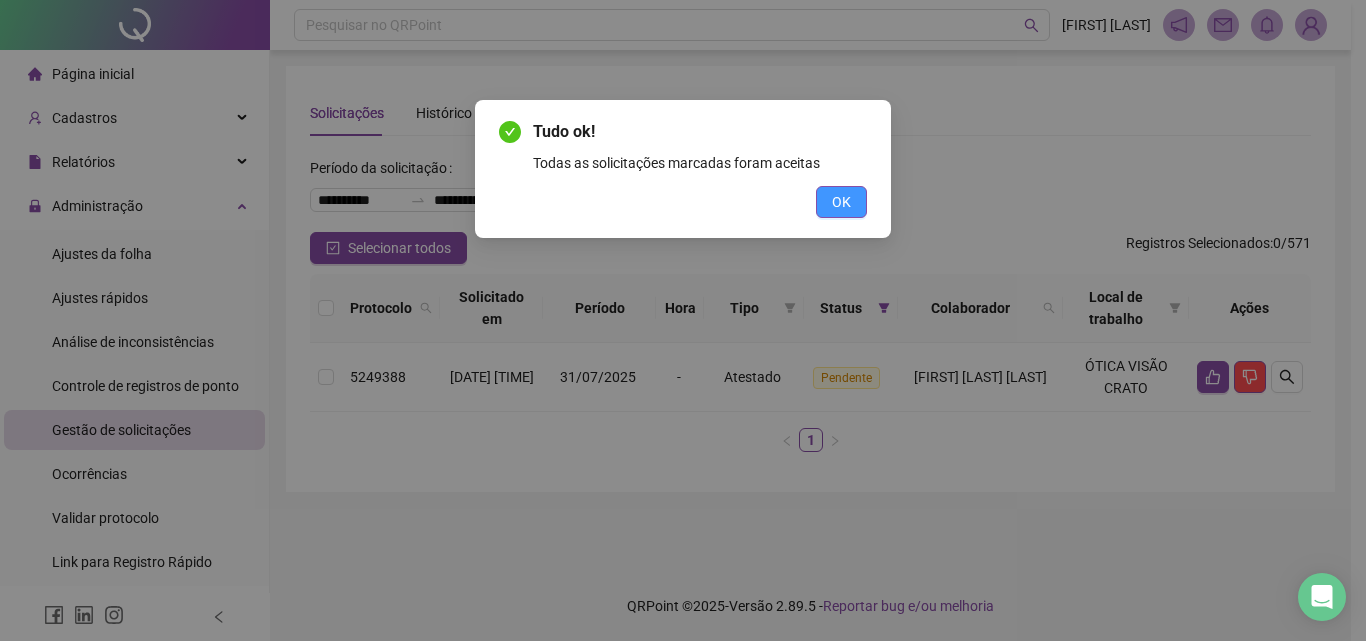 click on "OK" at bounding box center [841, 202] 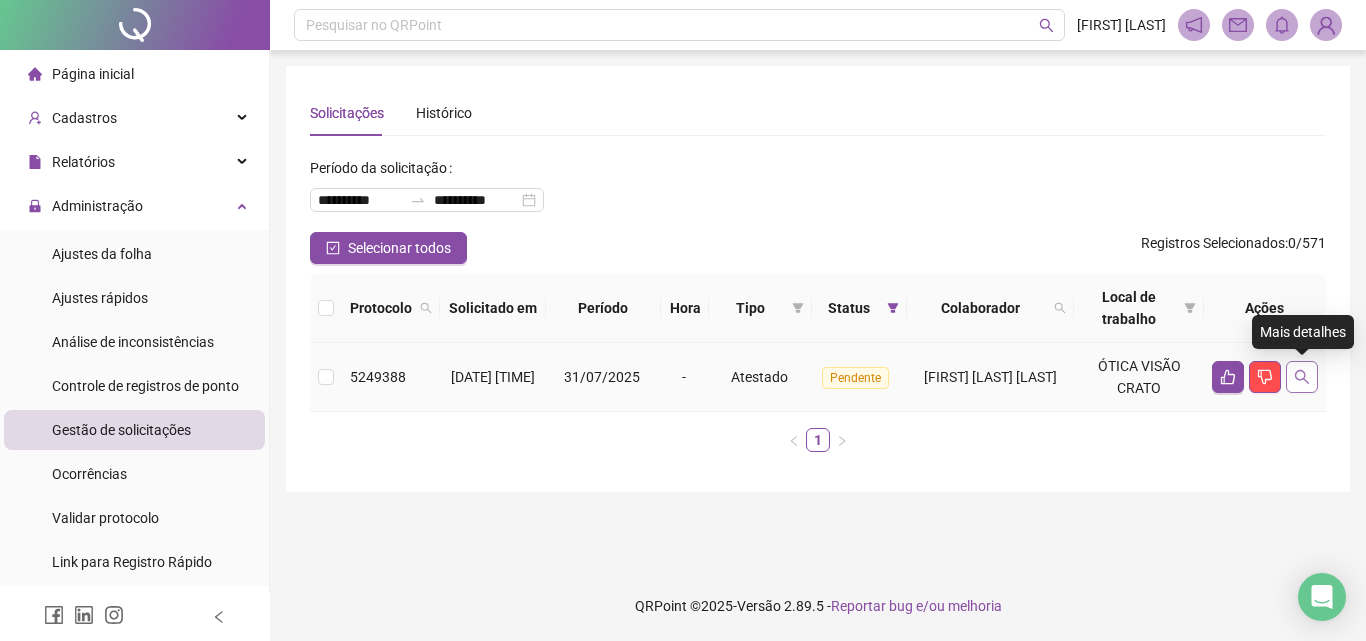 click 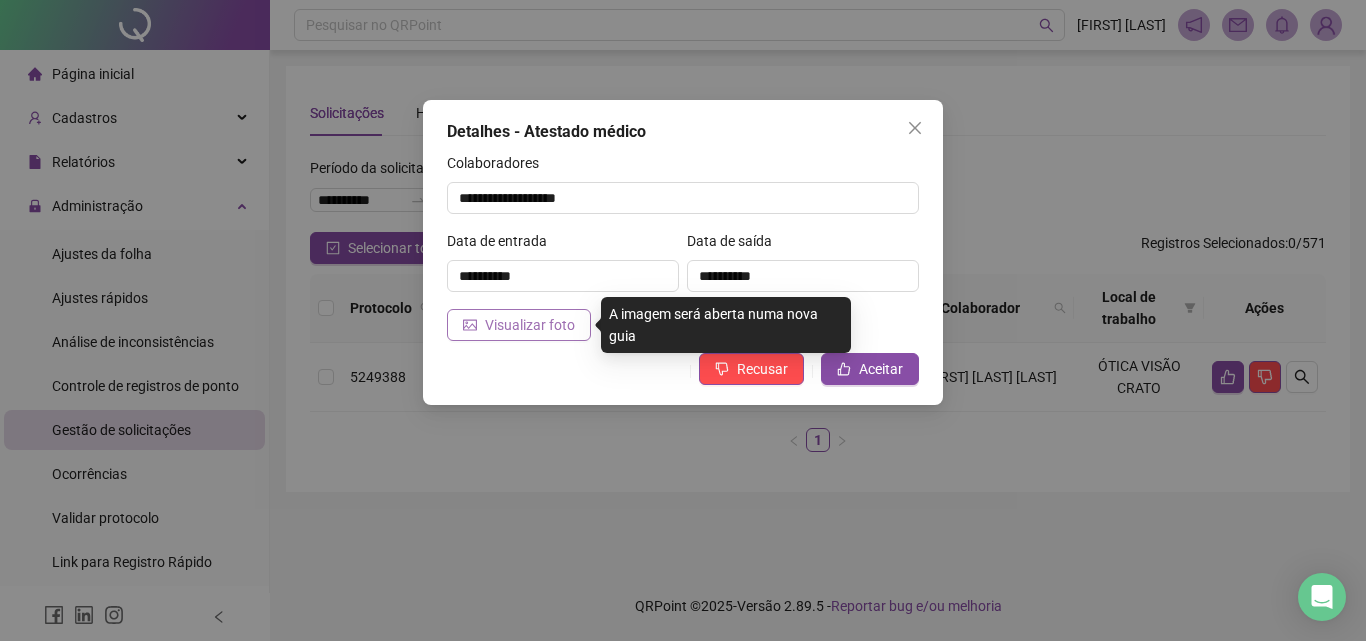 click on "Visualizar foto" at bounding box center (519, 325) 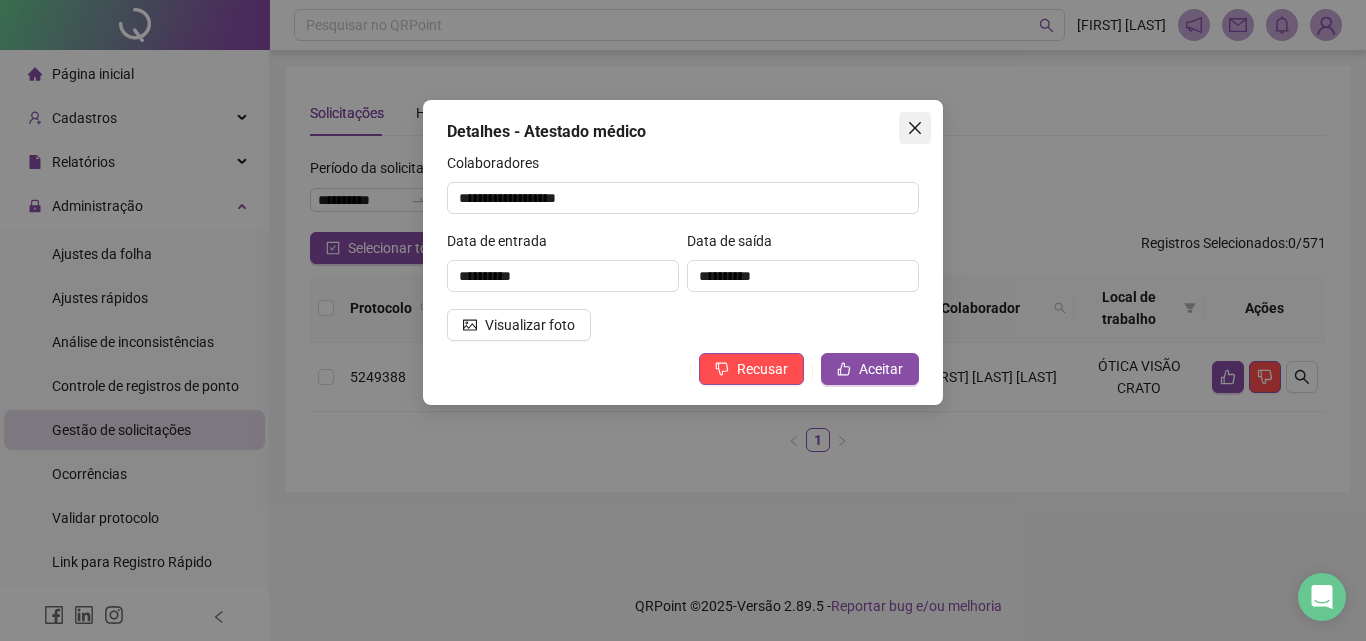 click 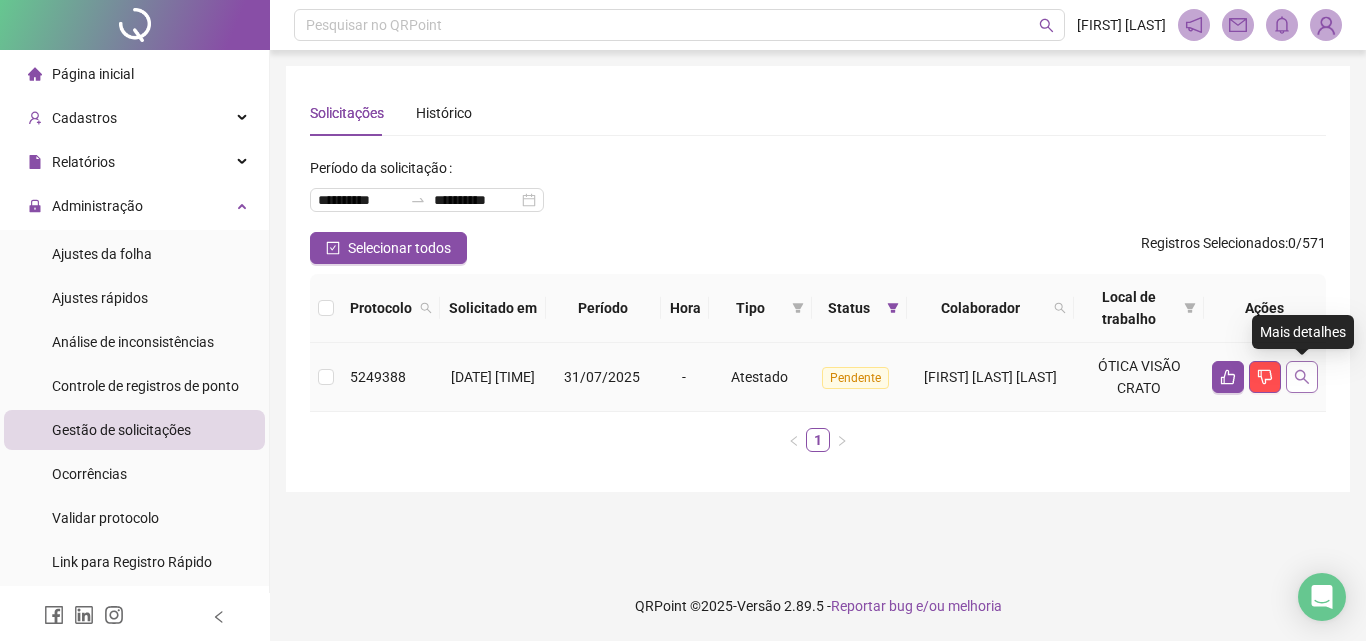 click 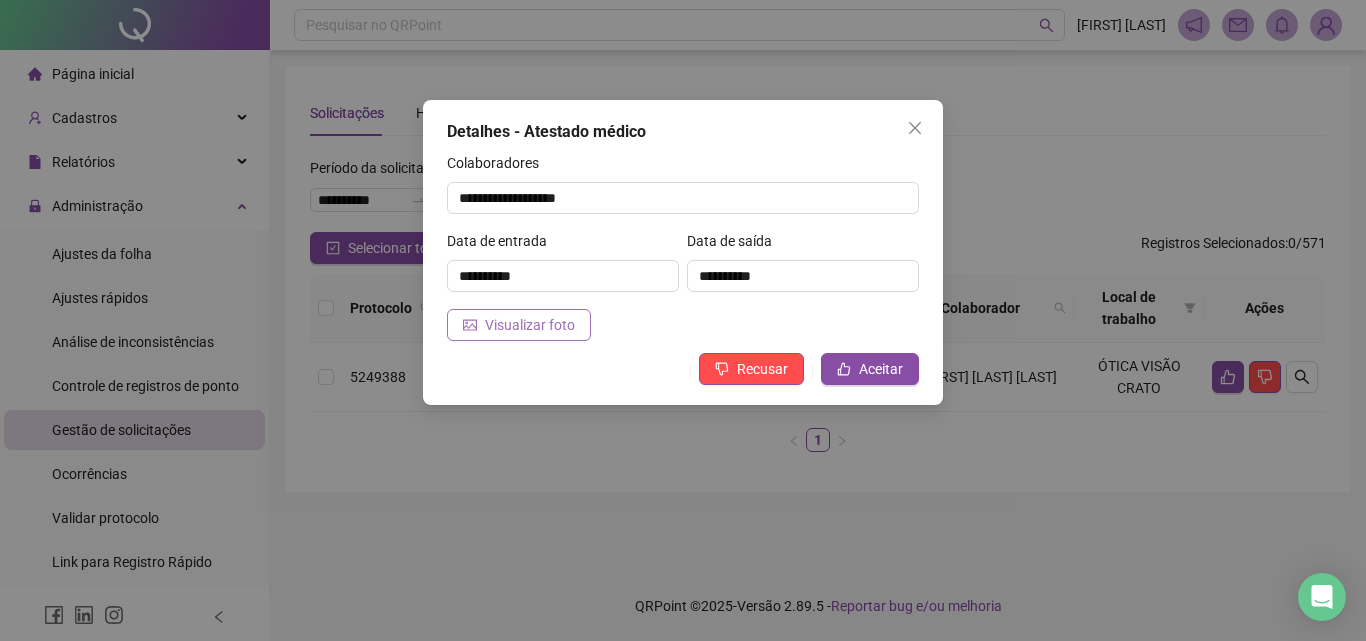 click on "Visualizar foto" at bounding box center (519, 325) 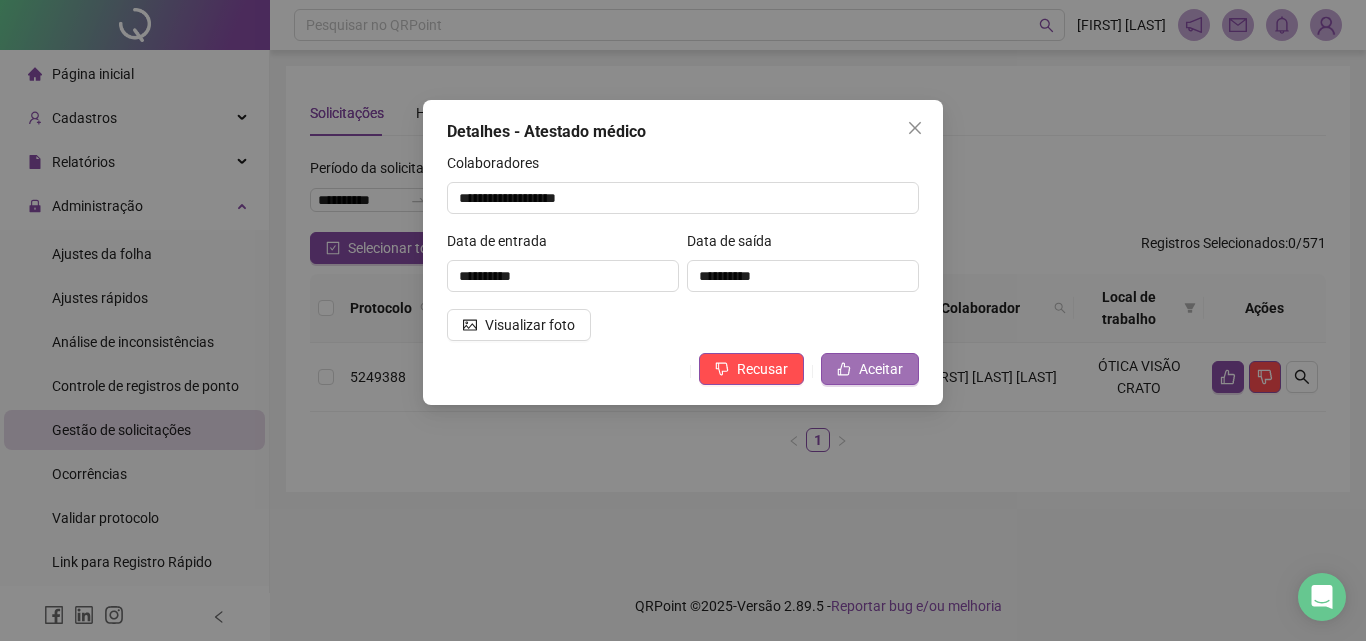 click on "Aceitar" at bounding box center (881, 369) 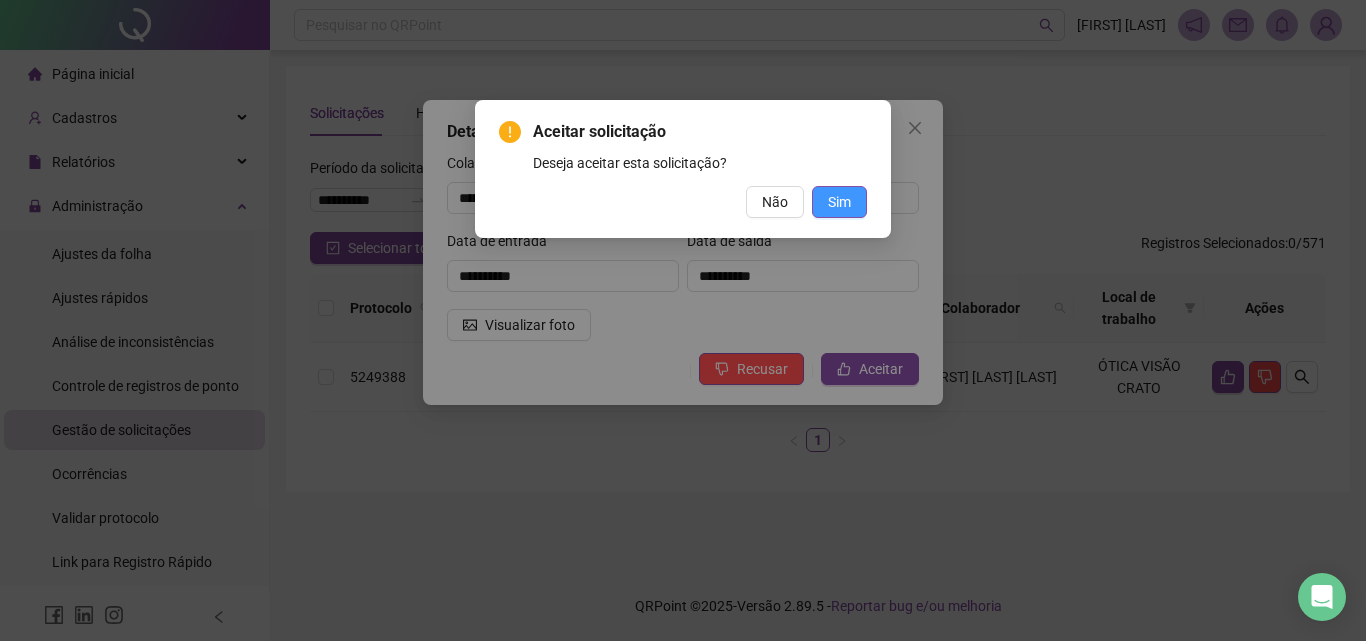 click on "Sim" at bounding box center [839, 202] 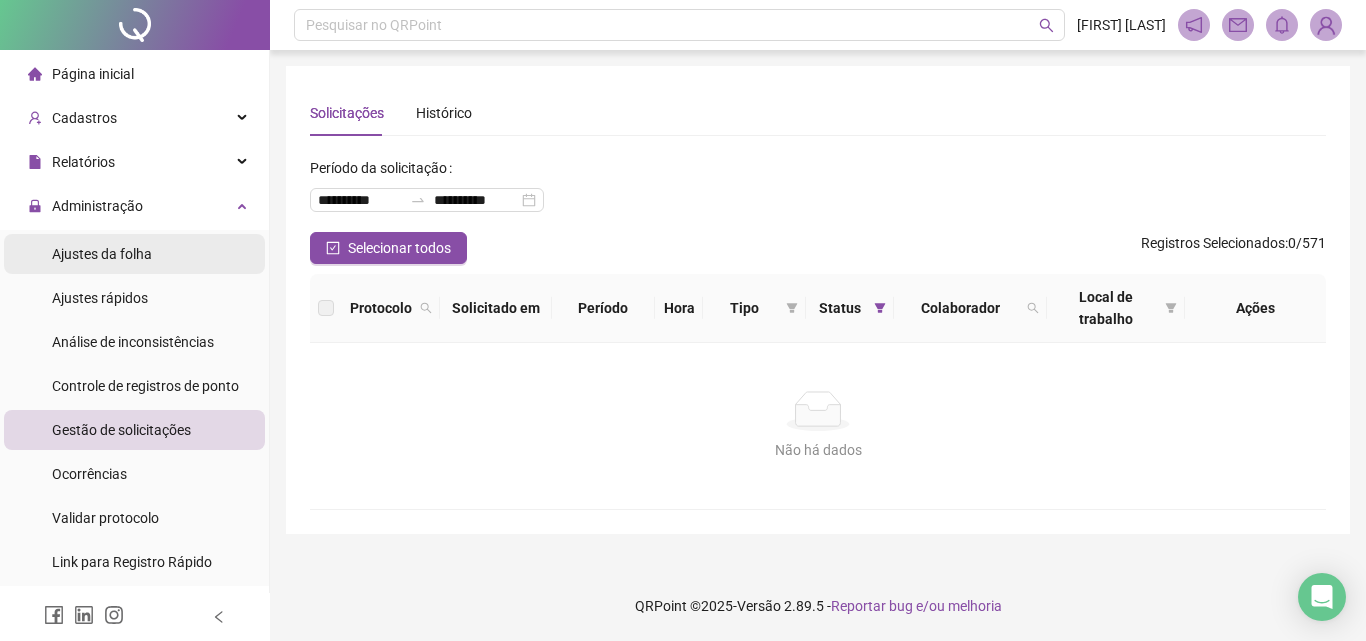 click on "Ajustes da folha" at bounding box center [134, 254] 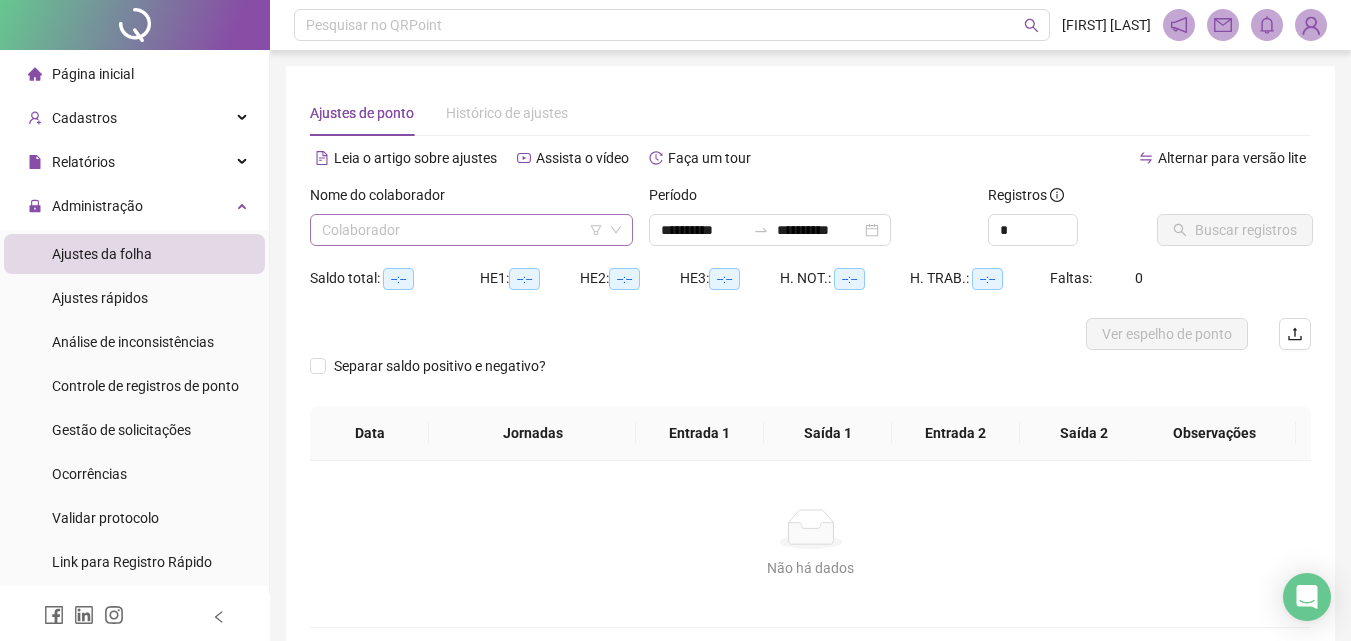 click at bounding box center (462, 230) 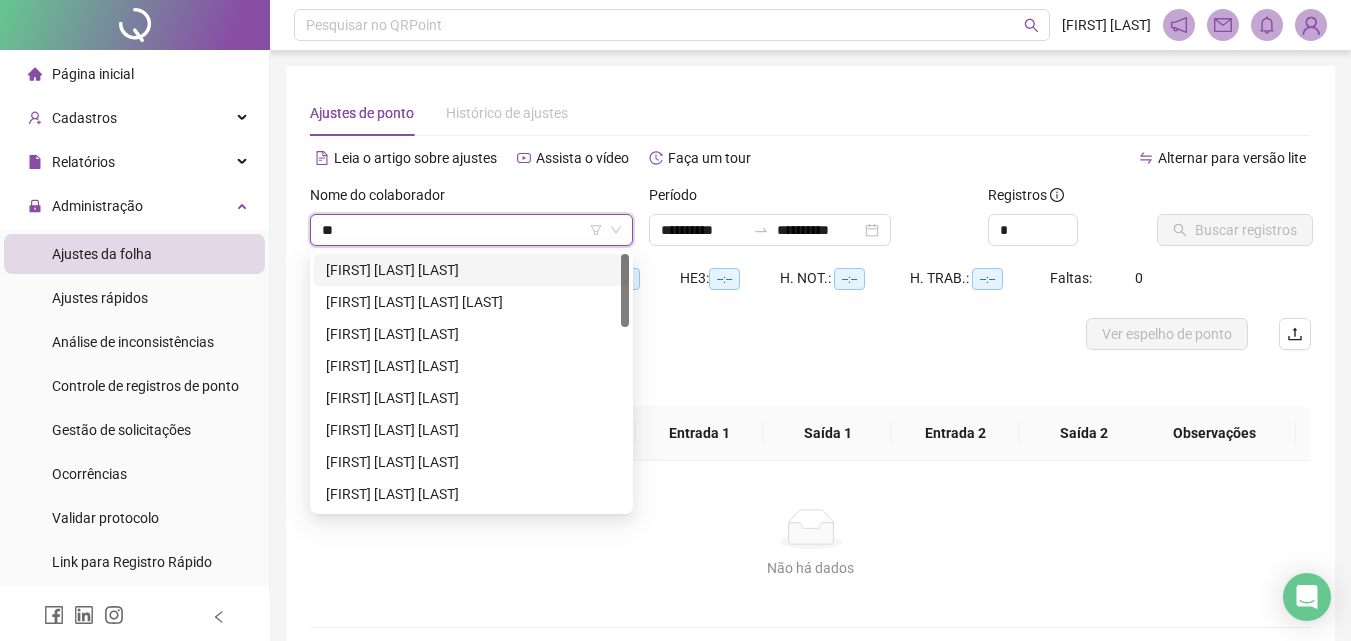 type on "***" 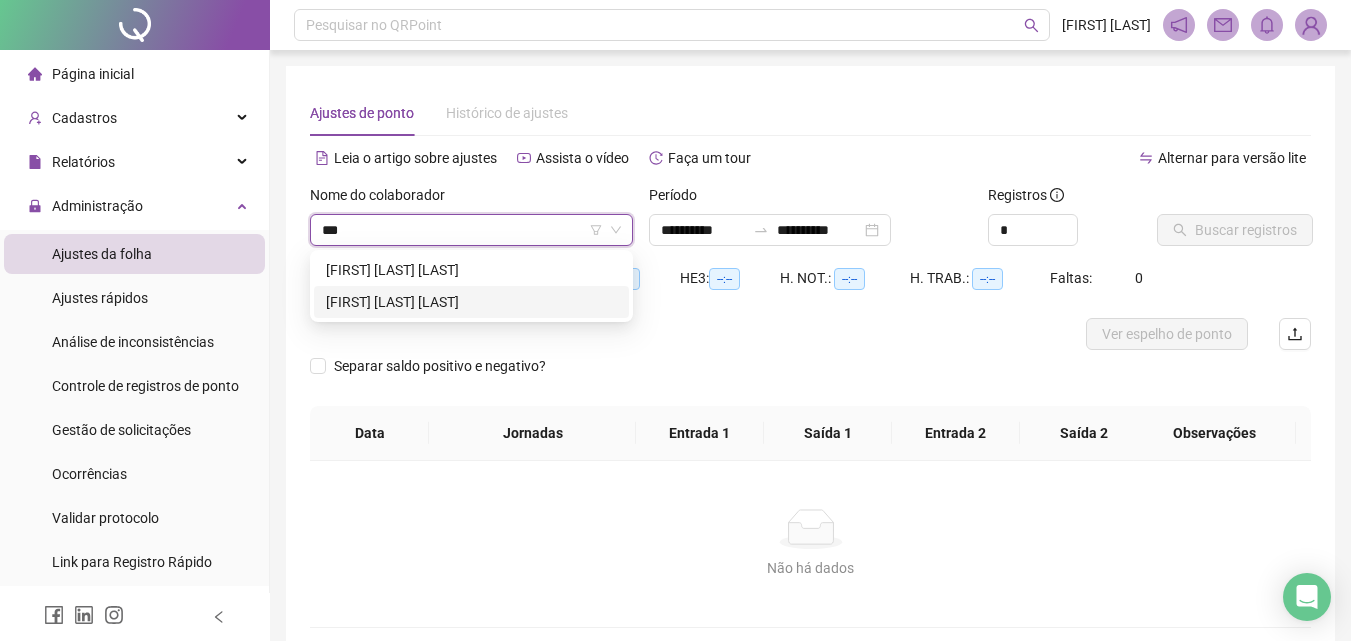 click on "[FIRST] [LAST] [LAST]" at bounding box center [471, 302] 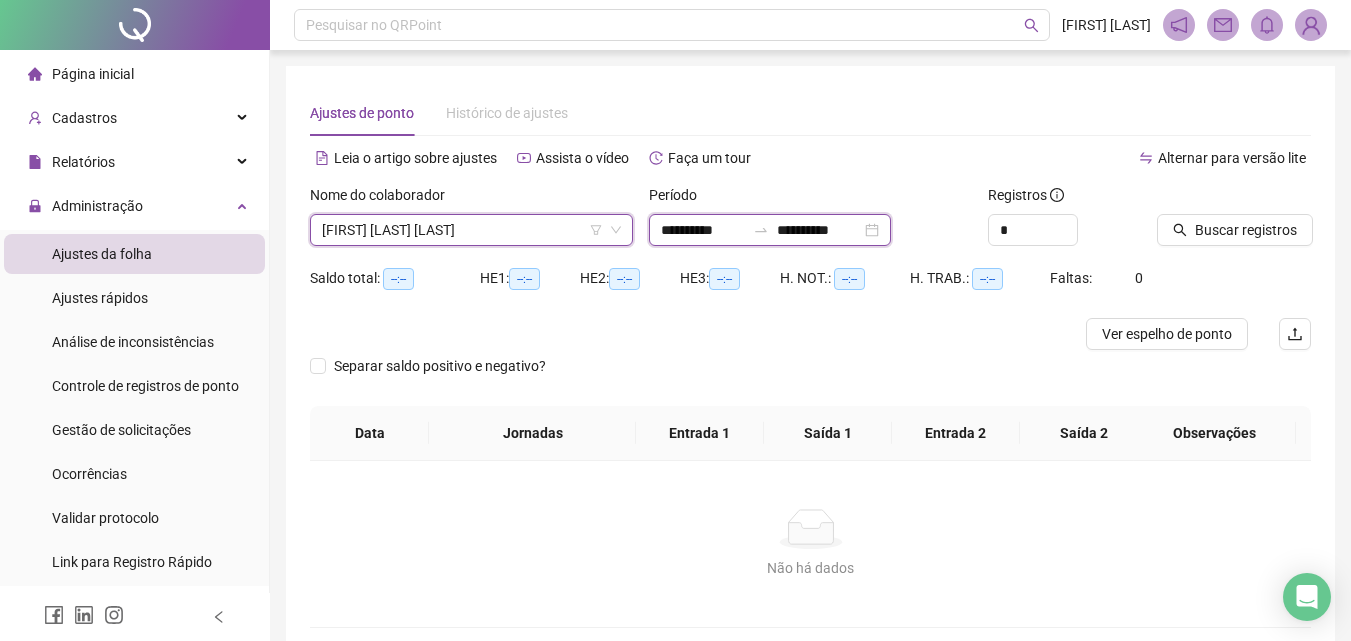 click on "**********" at bounding box center [819, 230] 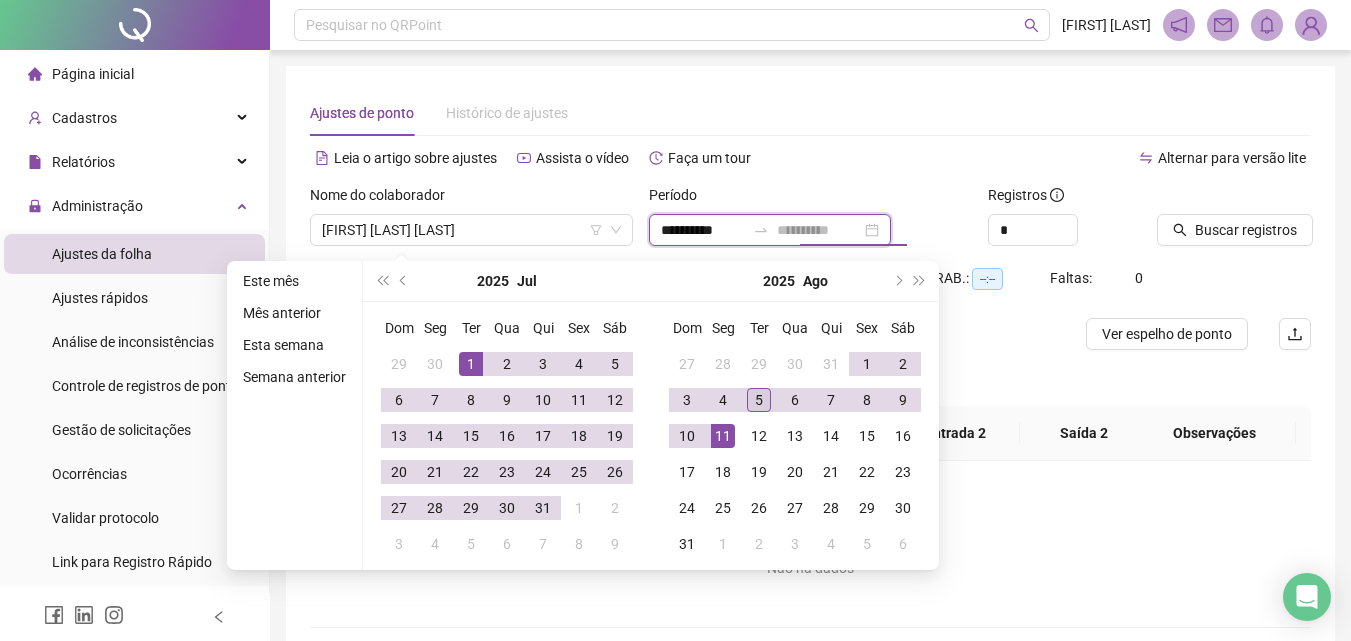 type on "**********" 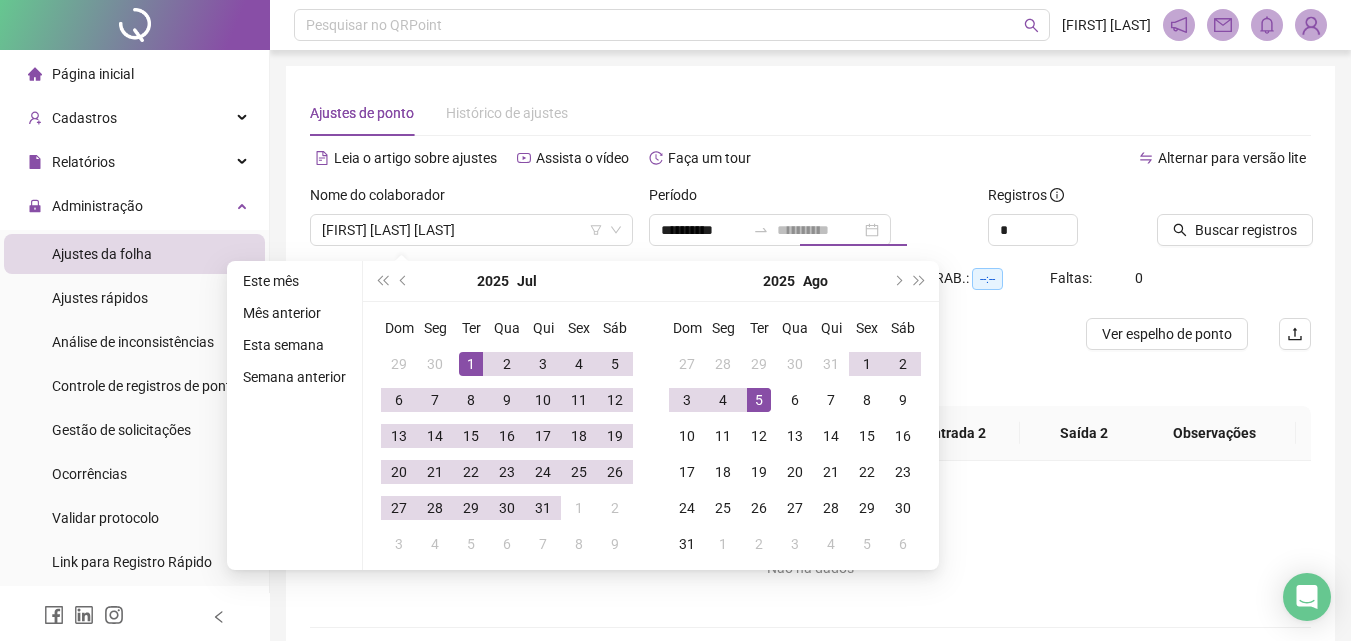 click on "5" at bounding box center [759, 400] 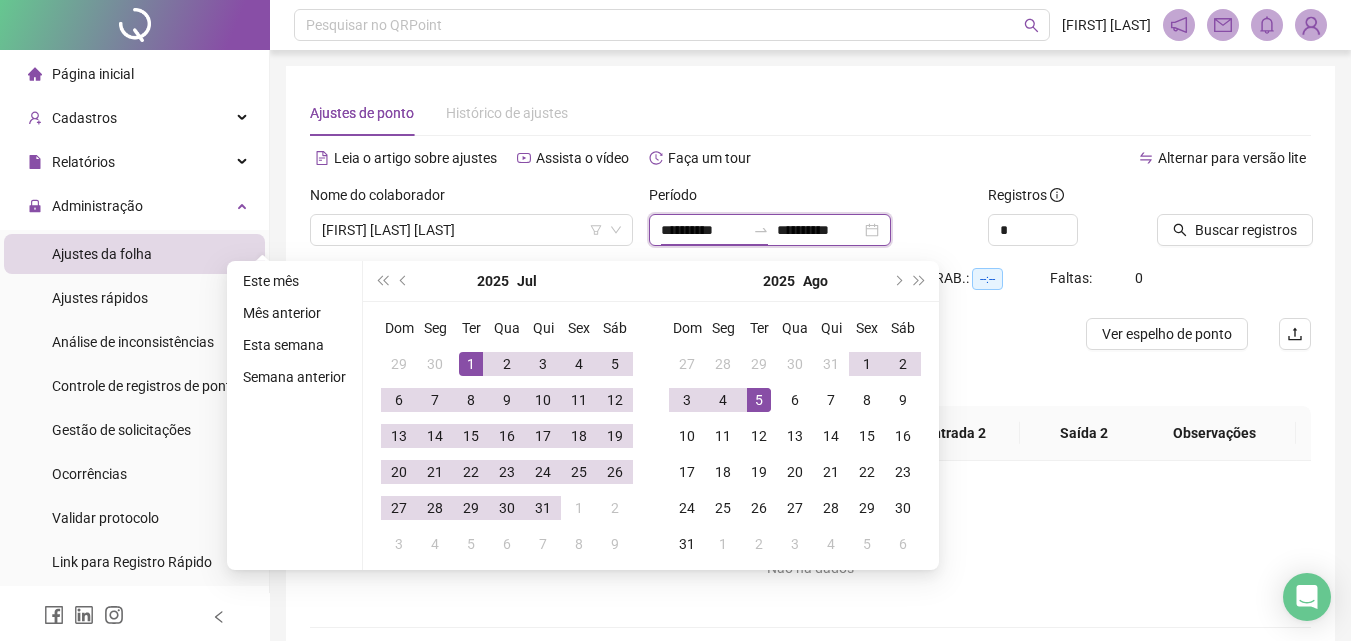 click on "**********" at bounding box center (703, 230) 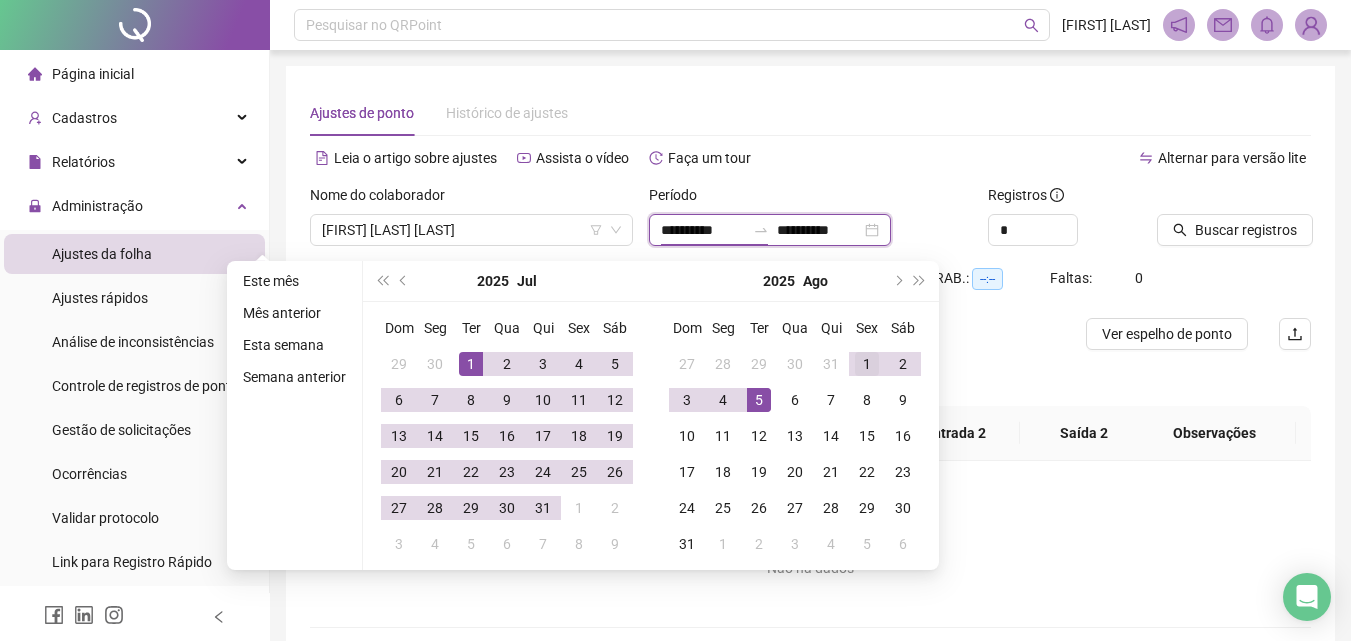 type on "**********" 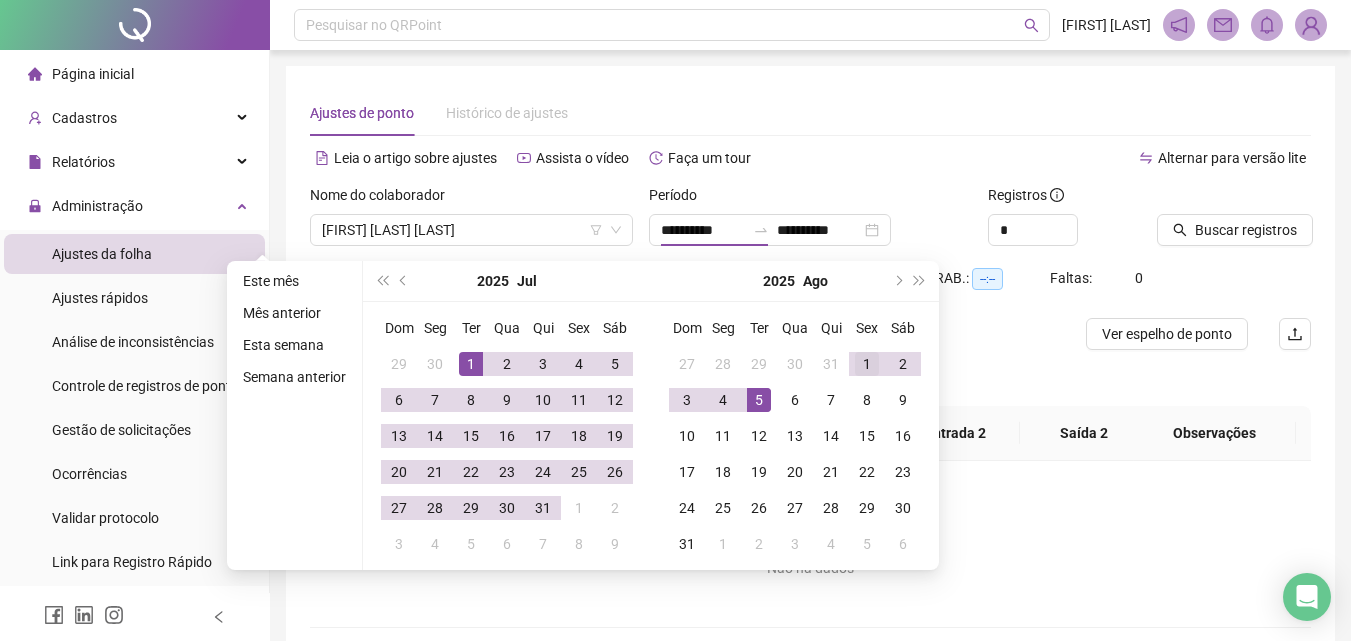 click on "1" at bounding box center (867, 364) 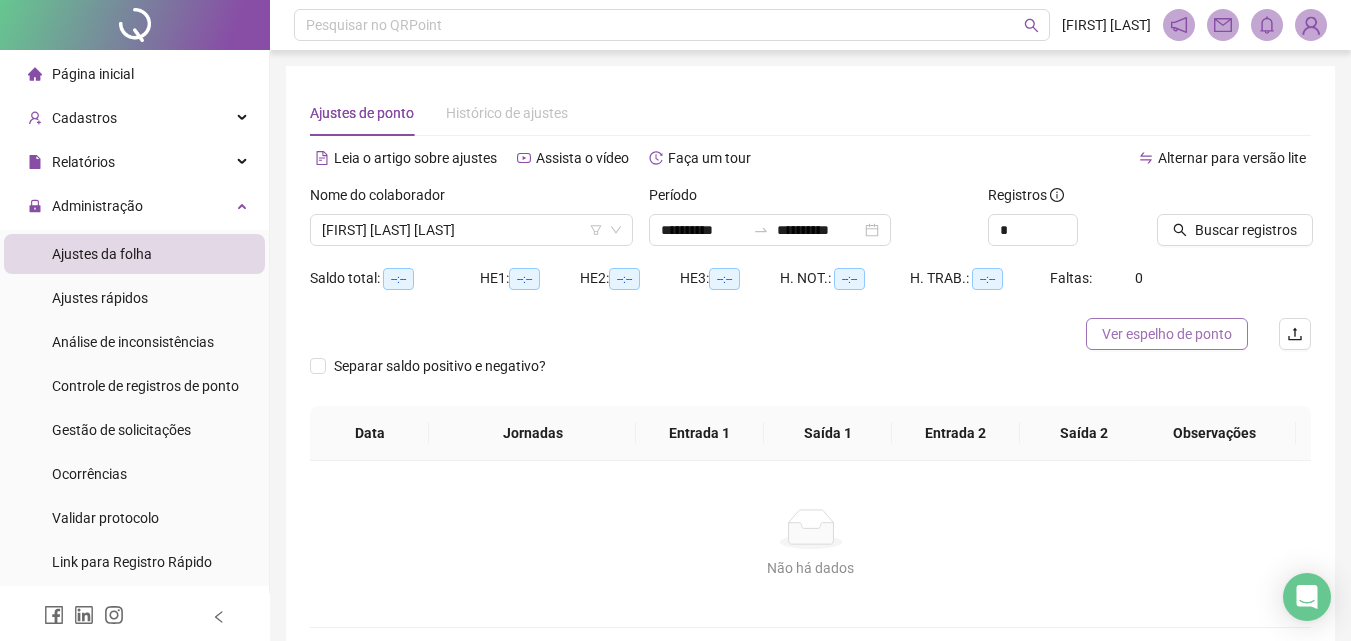 click on "Ver espelho de ponto" at bounding box center [1167, 334] 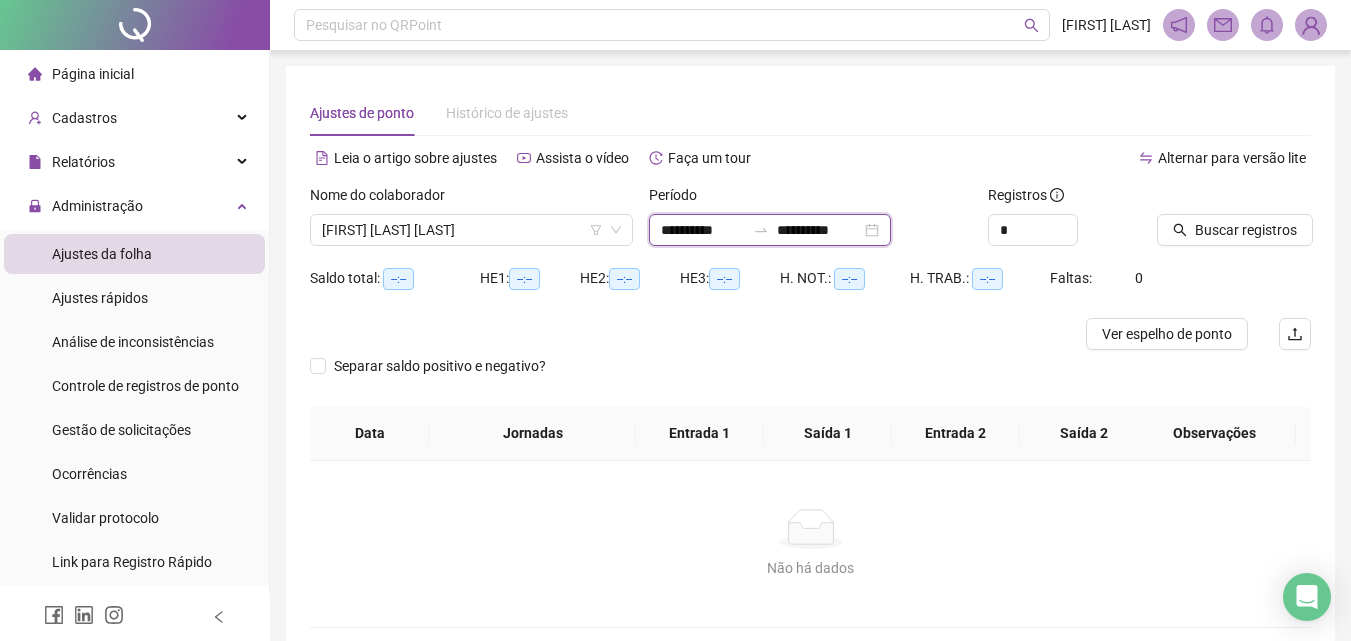 click on "**********" at bounding box center (819, 230) 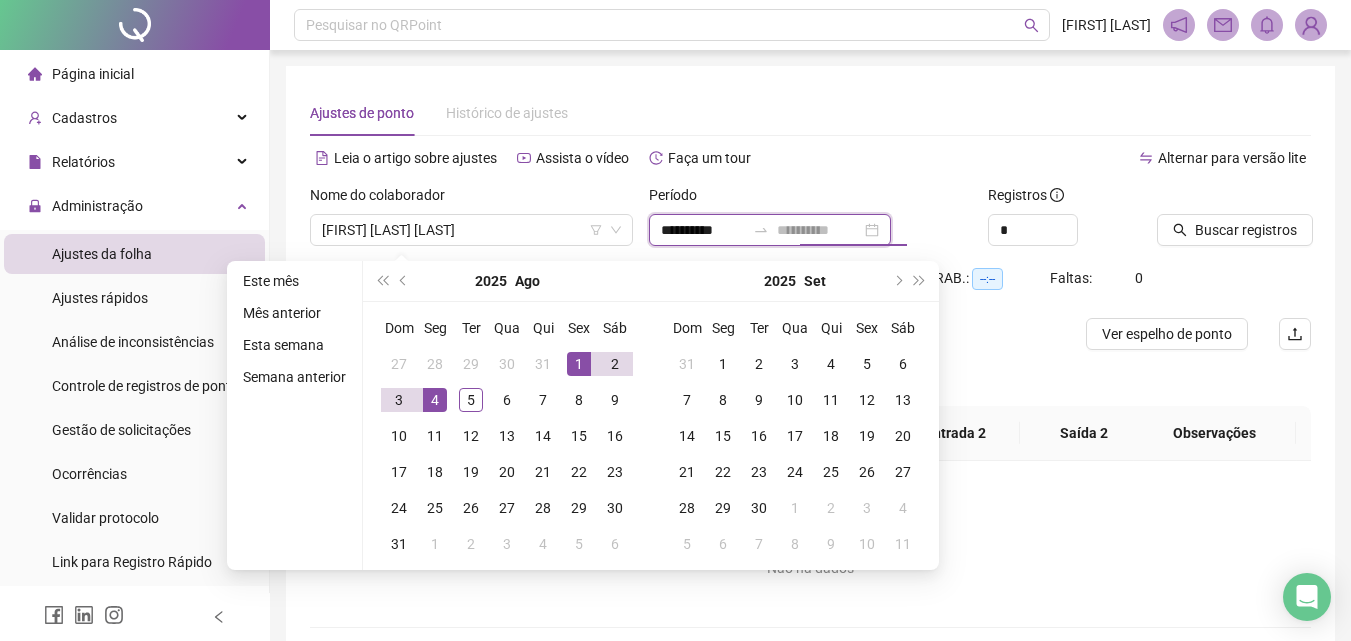 type on "**********" 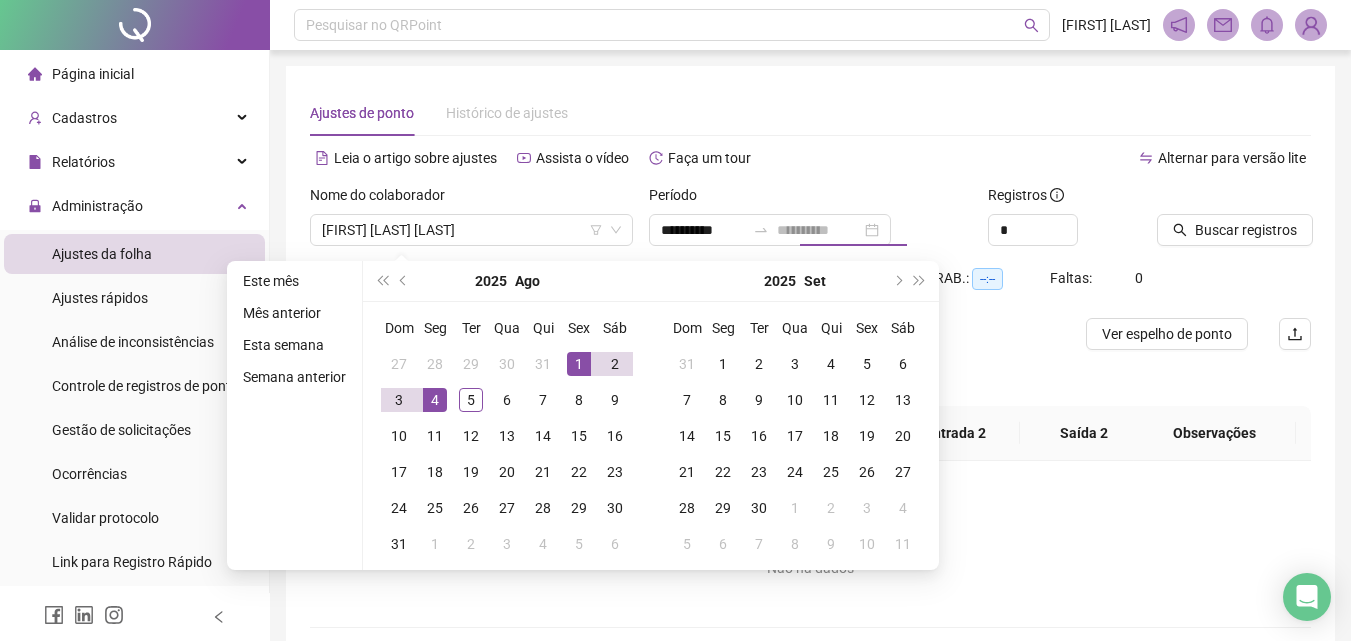 click on "4" at bounding box center [435, 400] 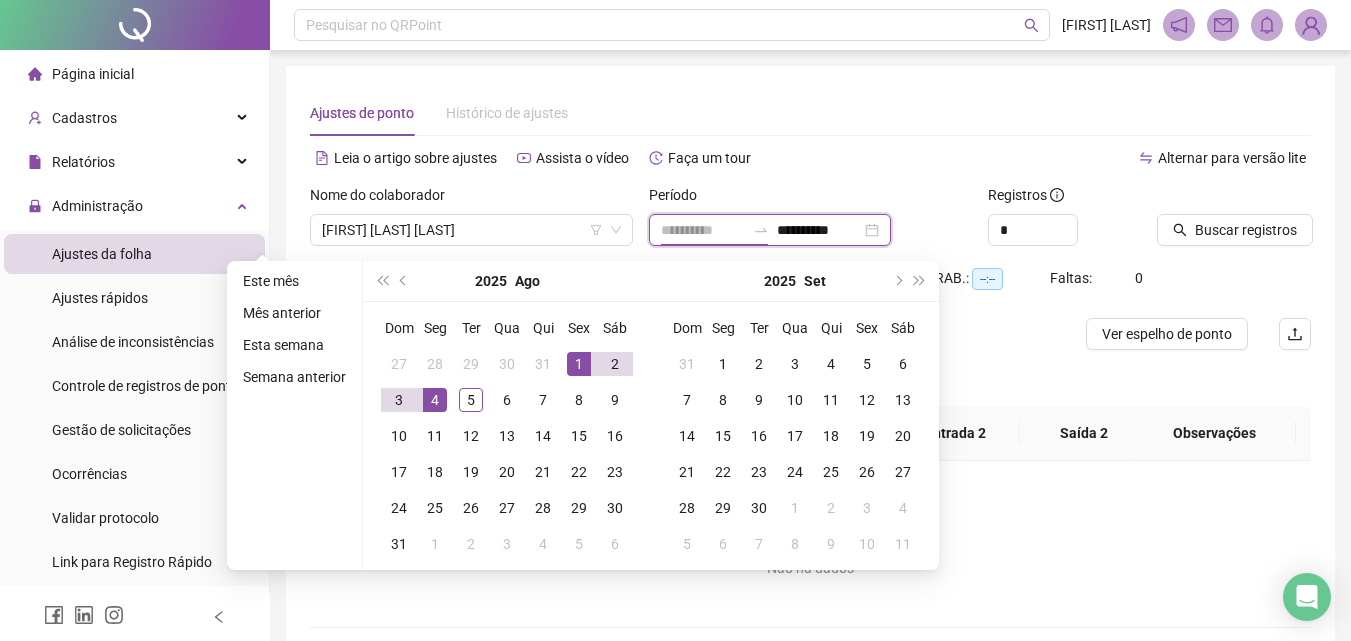 type on "**********" 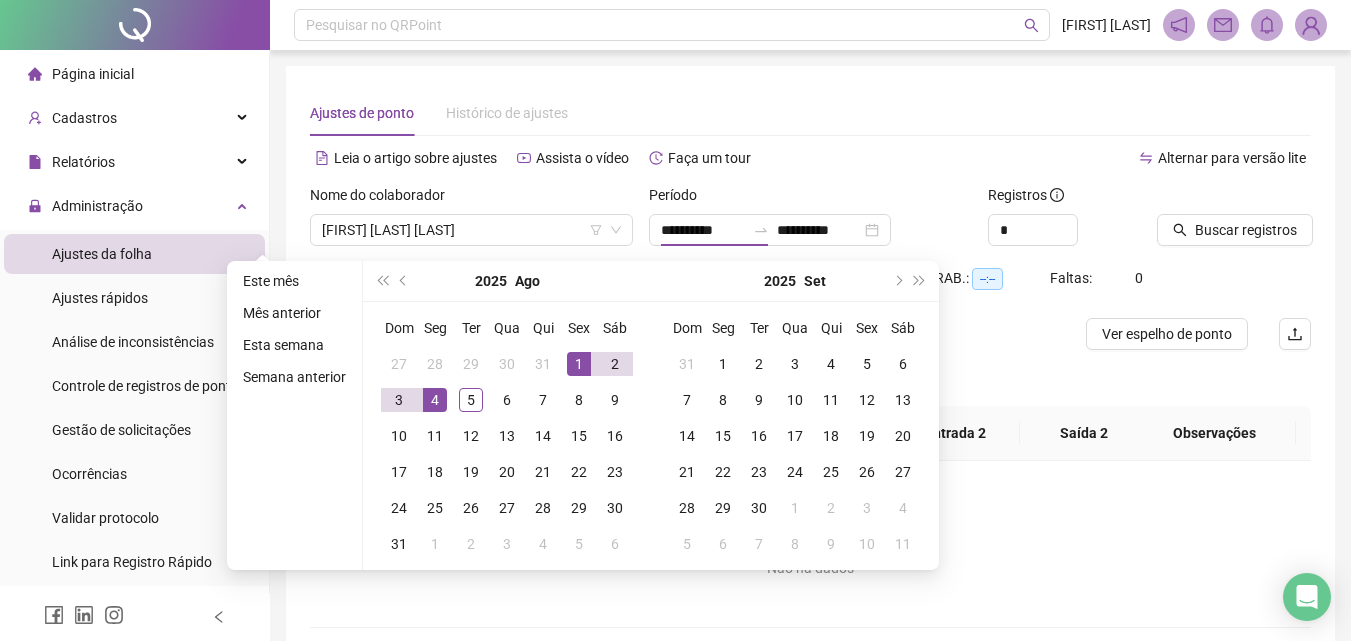click on "Ver espelho de ponto" at bounding box center (1167, 334) 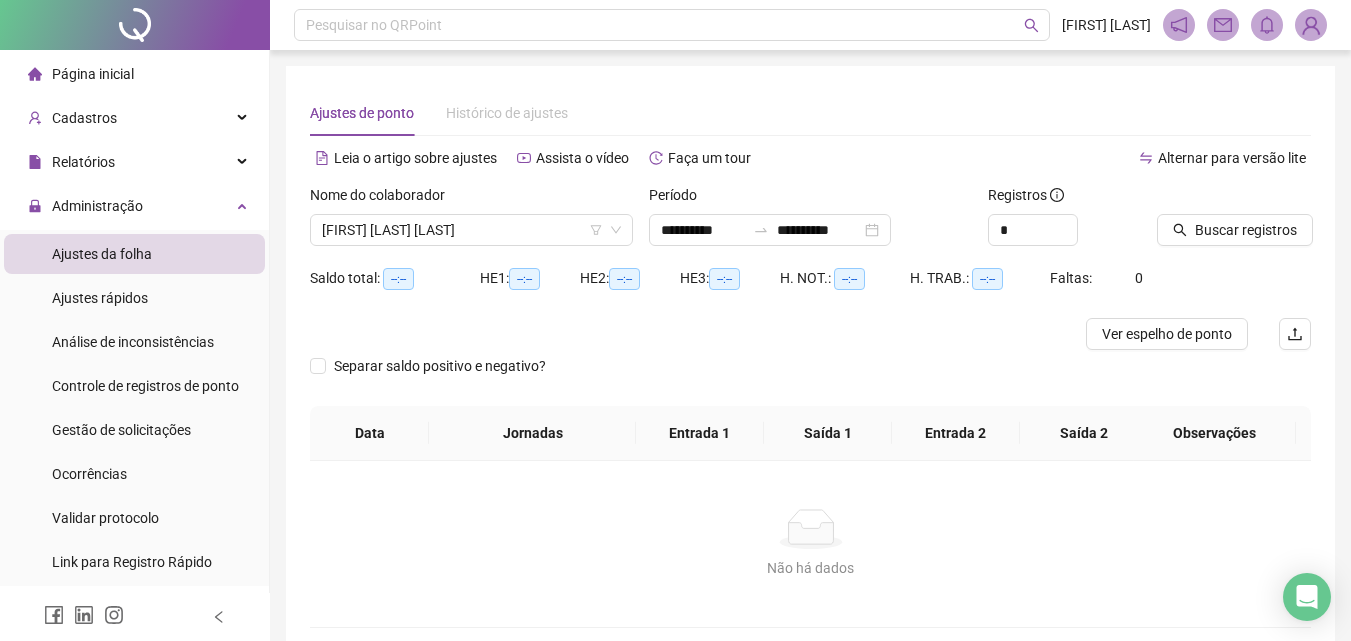 click on "Página inicial" at bounding box center [93, 74] 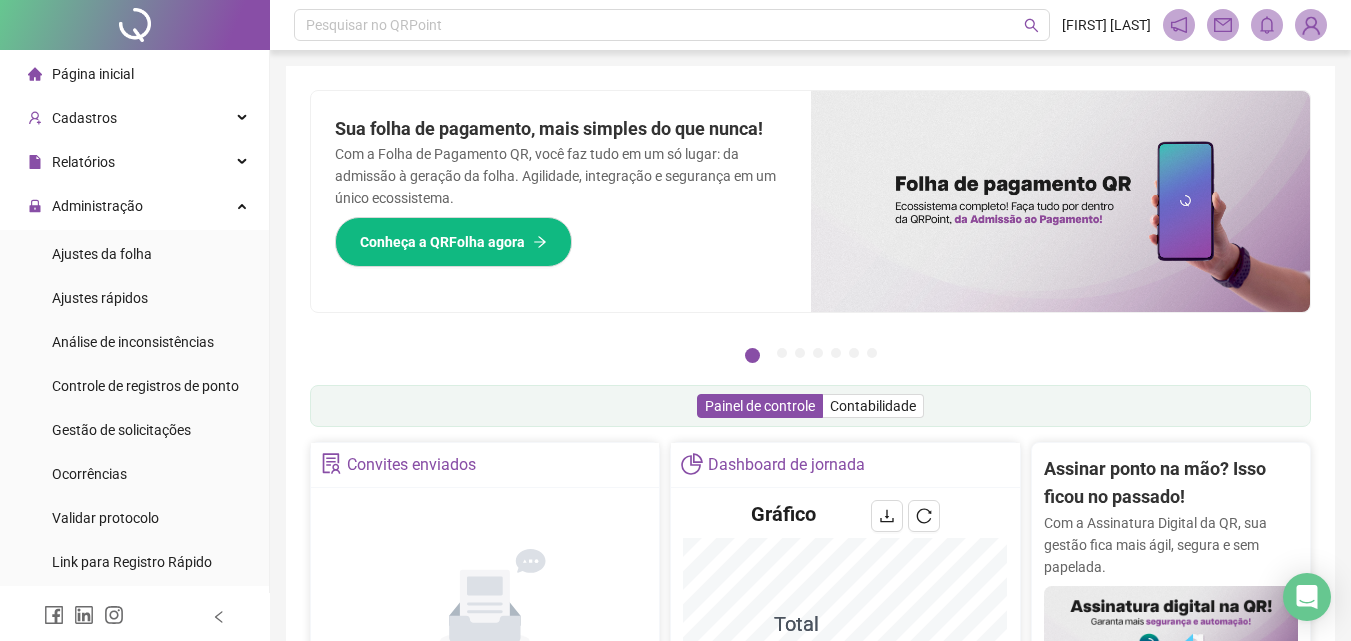 click on "Página inicial" at bounding box center [134, 74] 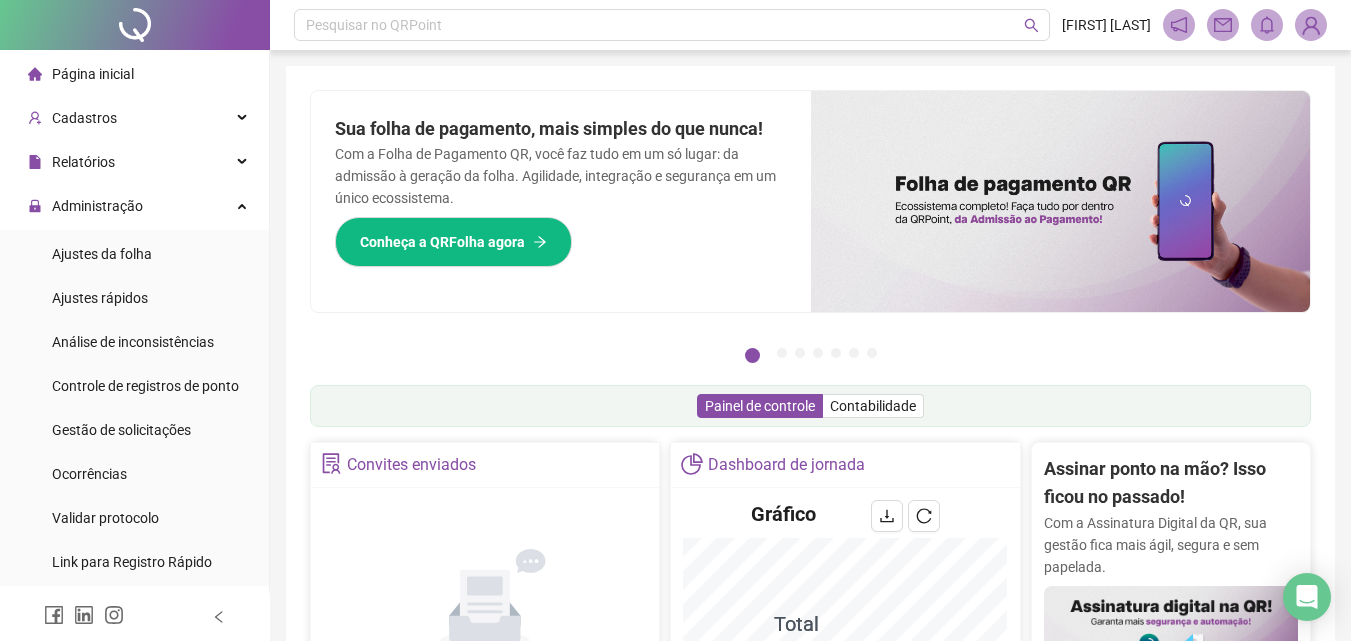 click on "Página inicial" at bounding box center (134, 74) 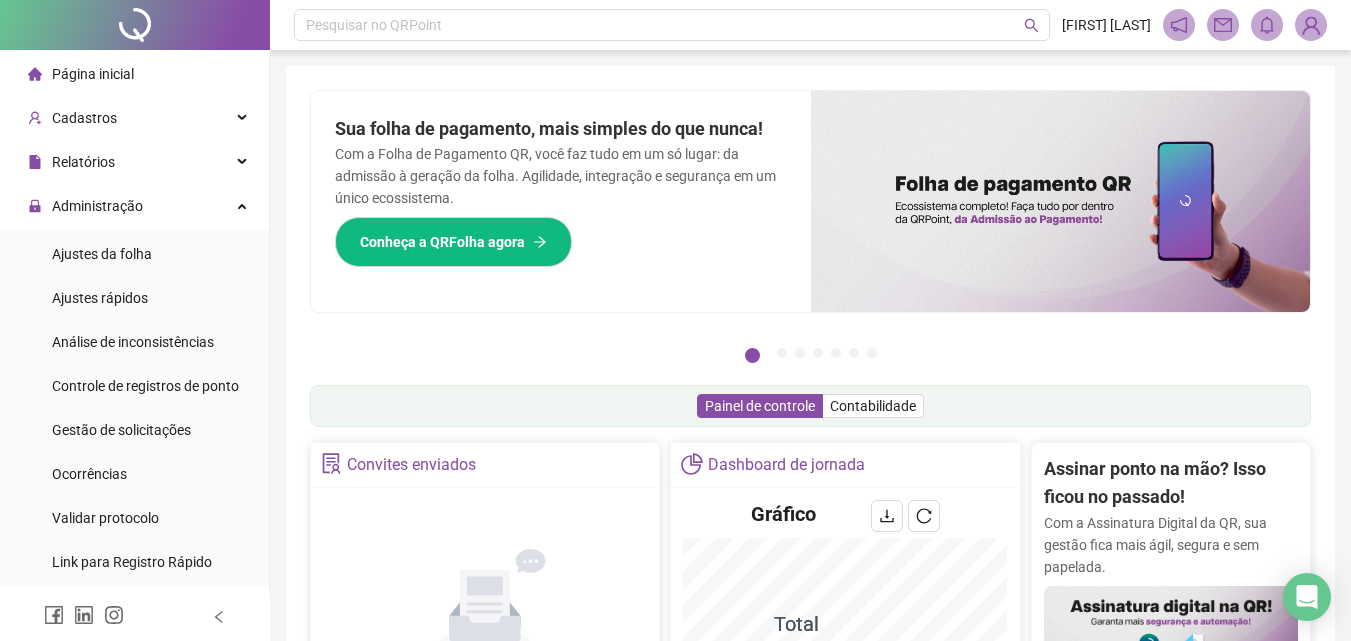 click on "Página inicial" at bounding box center [134, 74] 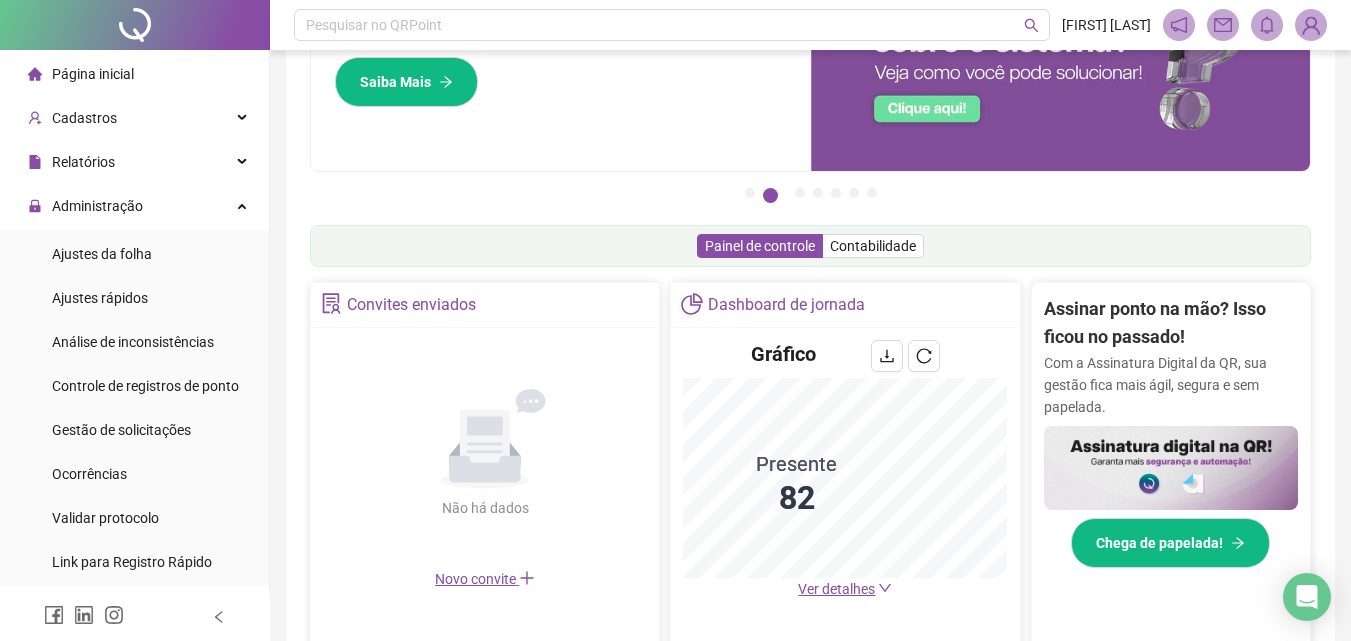 scroll, scrollTop: 400, scrollLeft: 0, axis: vertical 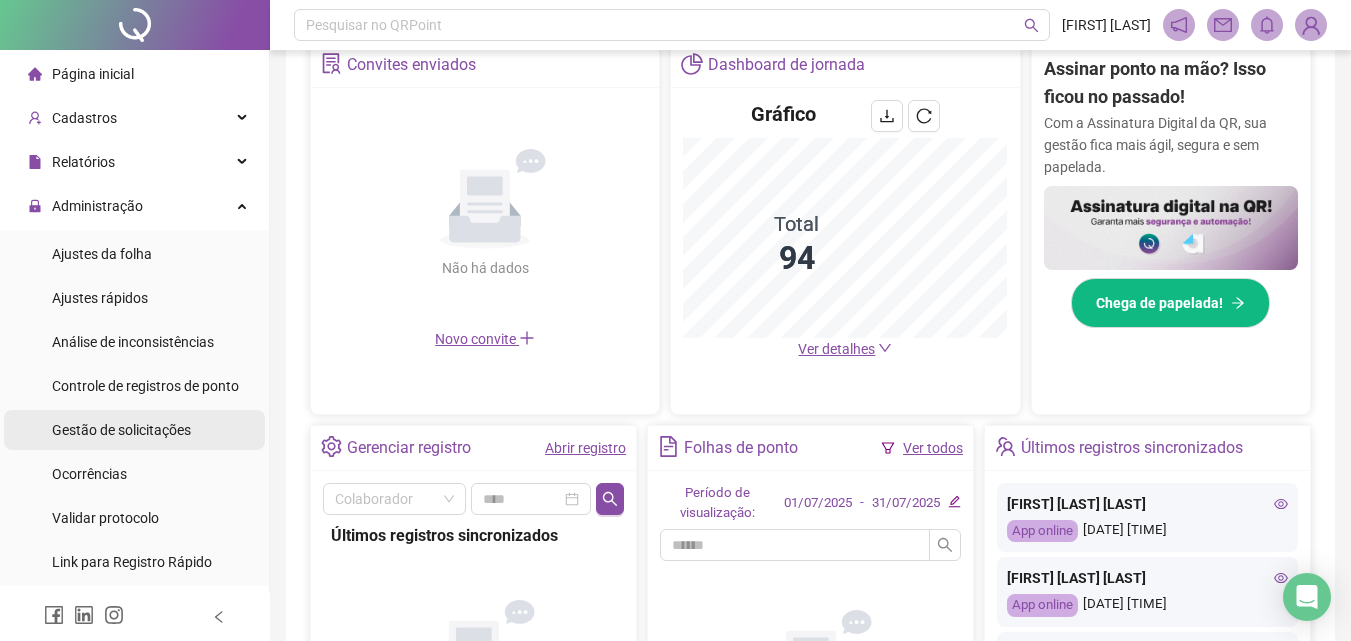 click on "Gestão de solicitações" at bounding box center (121, 430) 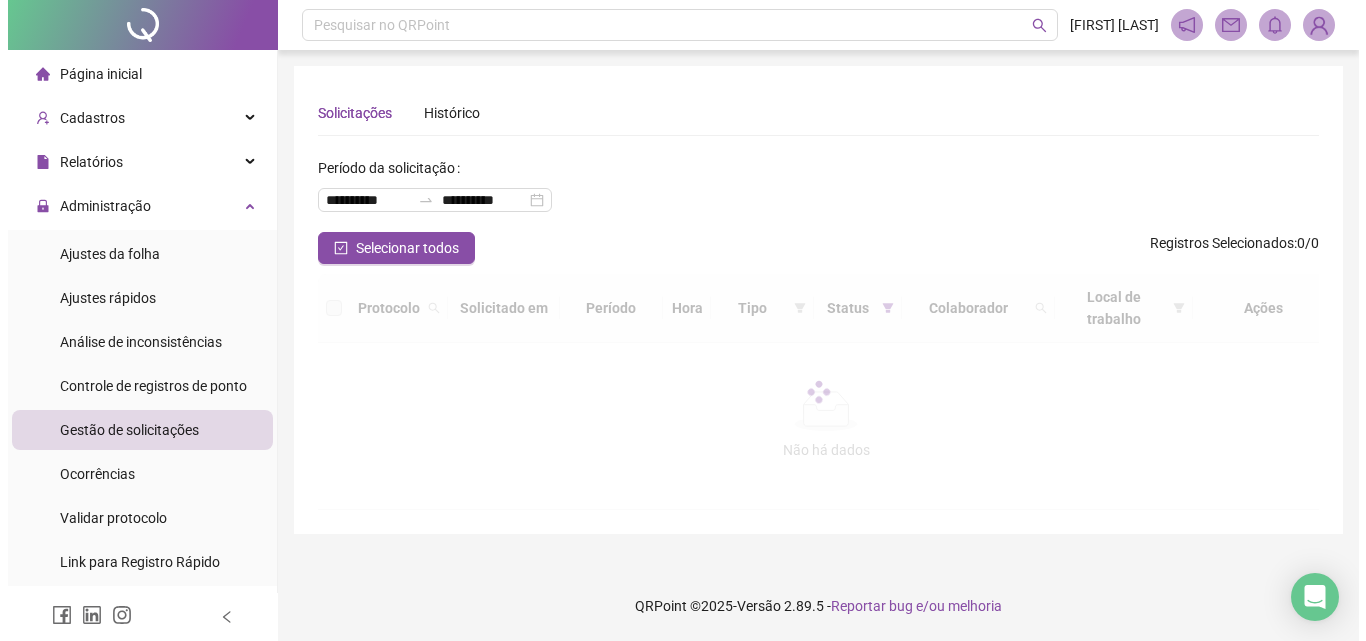 scroll, scrollTop: 0, scrollLeft: 0, axis: both 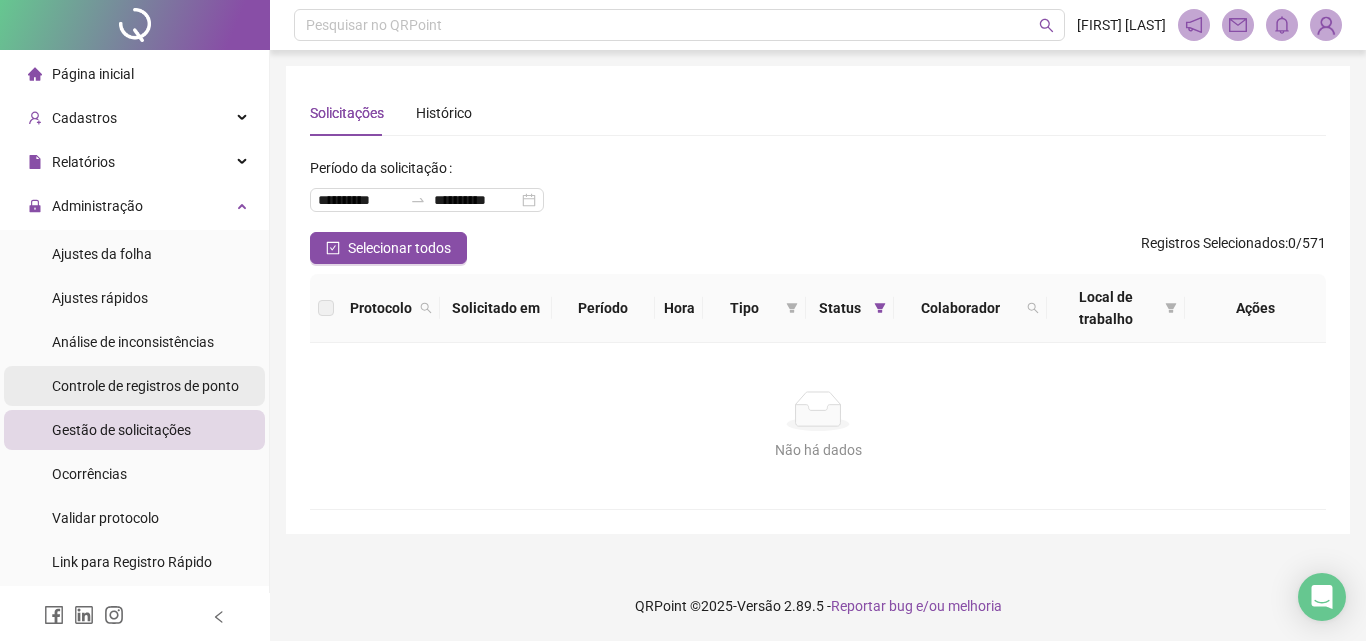 click on "Controle de registros de ponto" at bounding box center (145, 386) 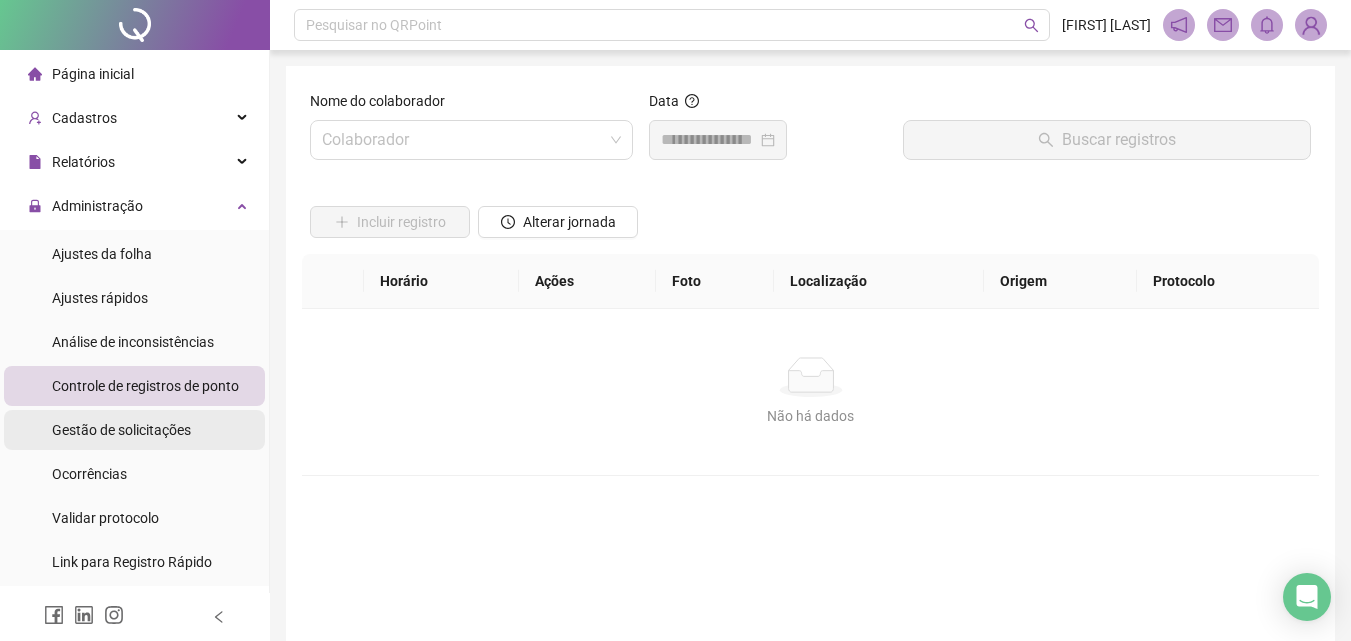 click on "Gestão de solicitações" at bounding box center [121, 430] 